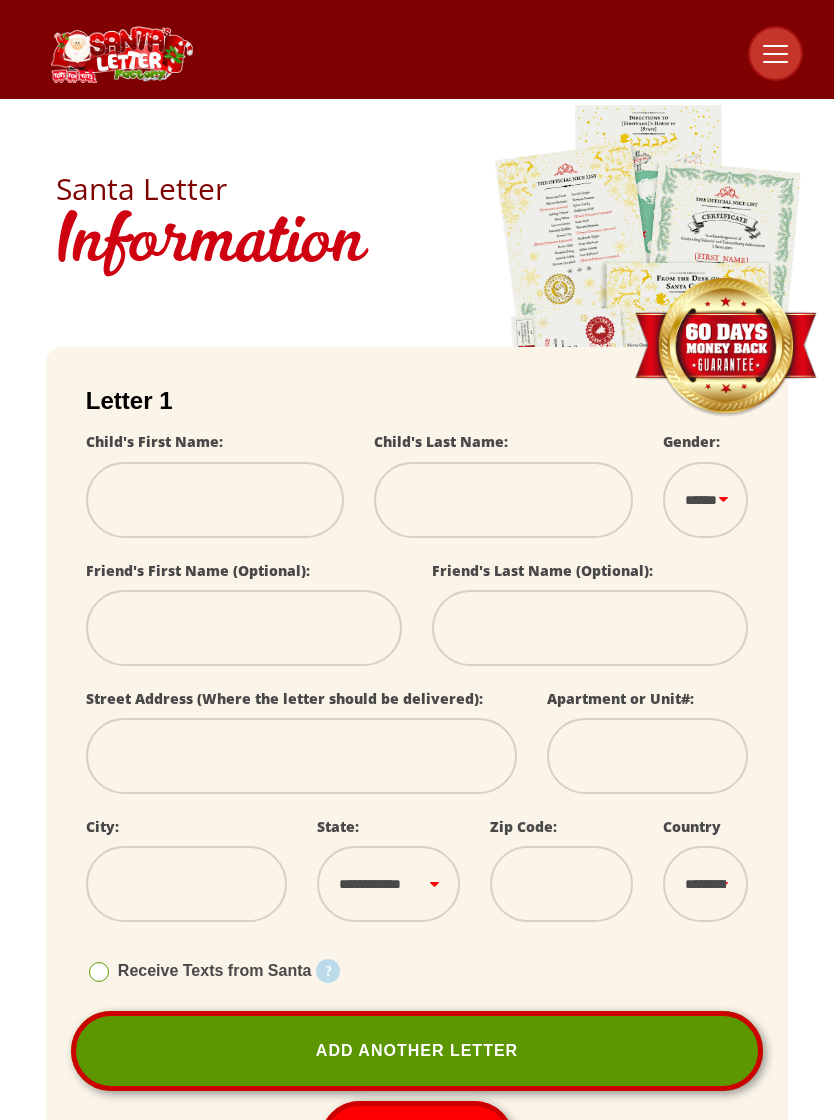 scroll, scrollTop: 763, scrollLeft: 0, axis: vertical 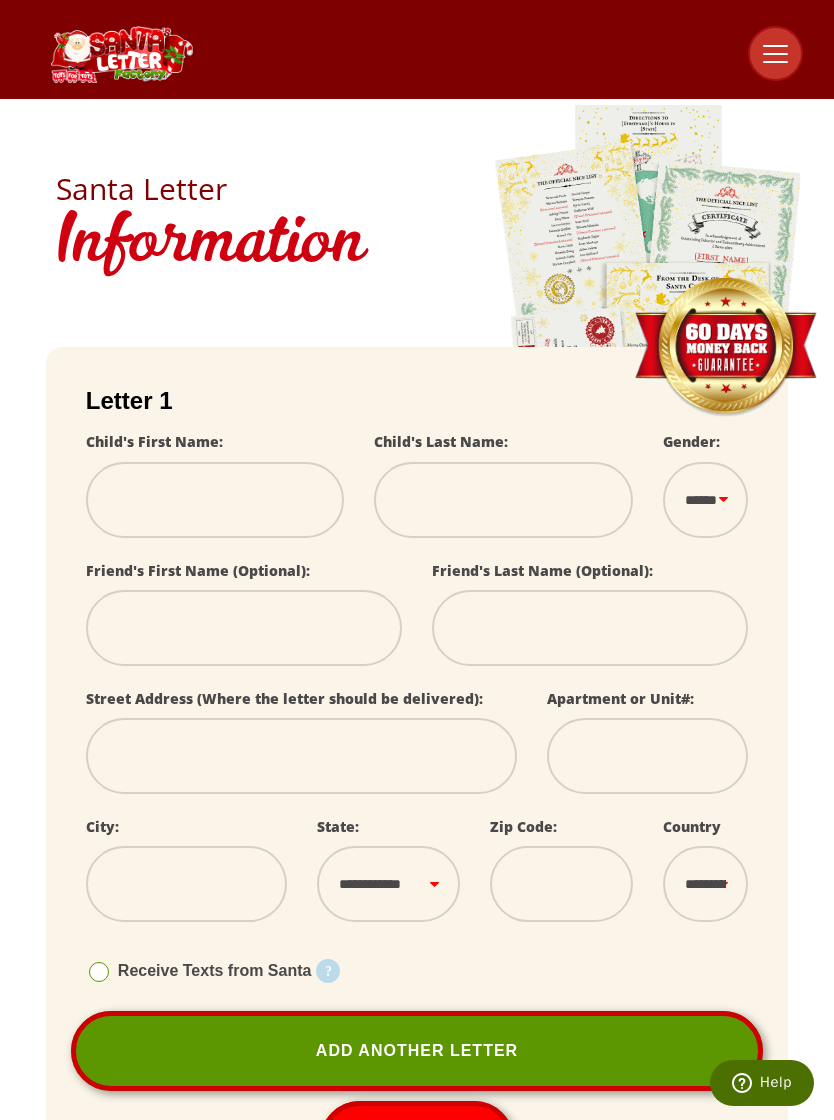 click at bounding box center [215, 500] 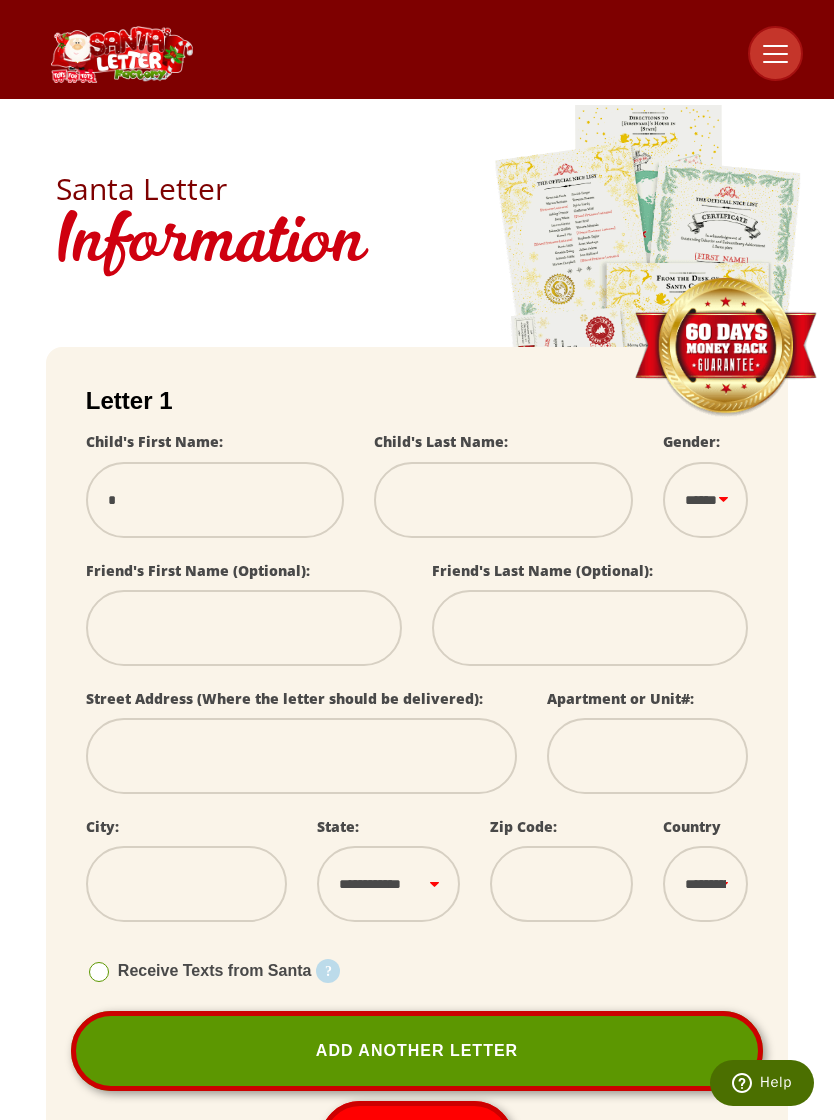 select 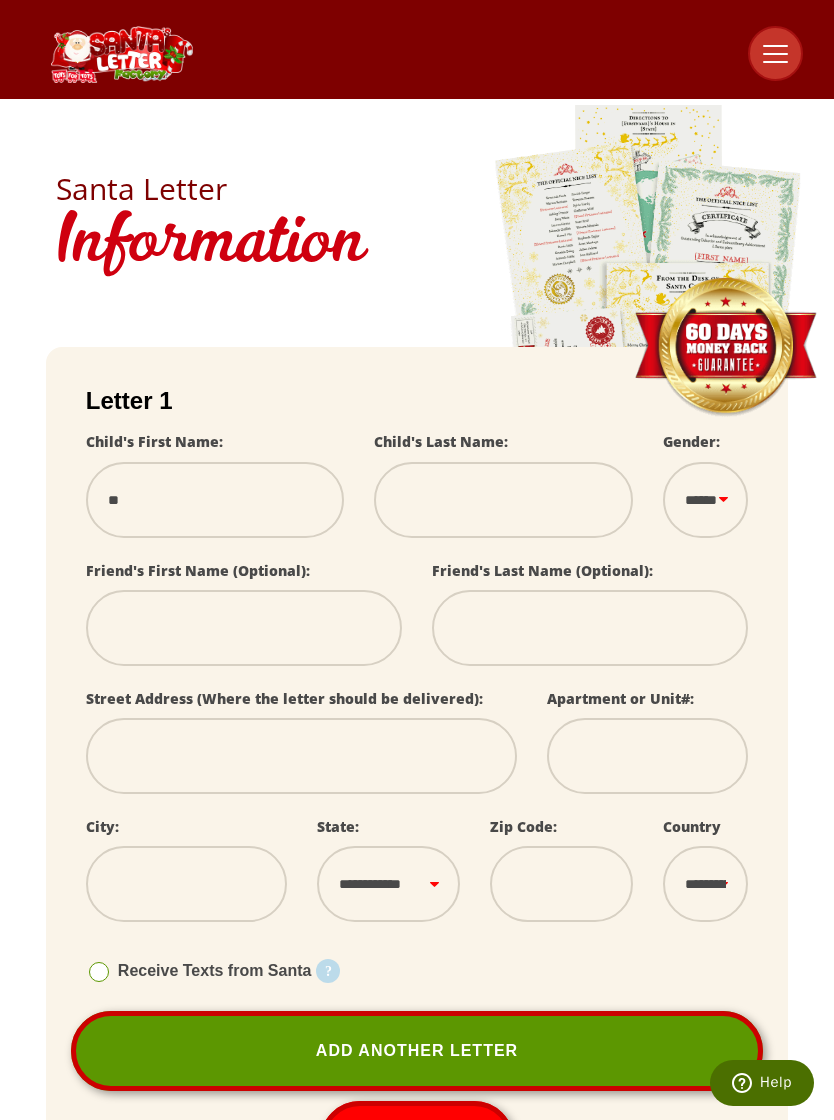 type on "***" 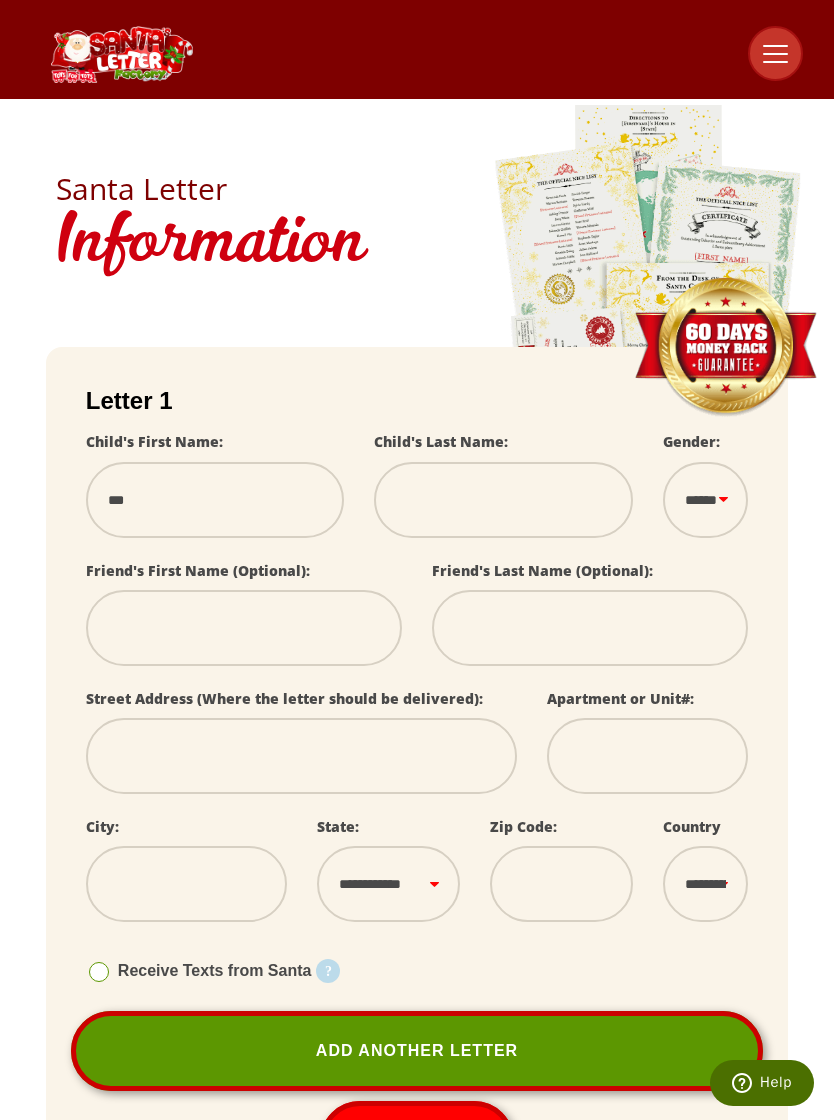 type on "****" 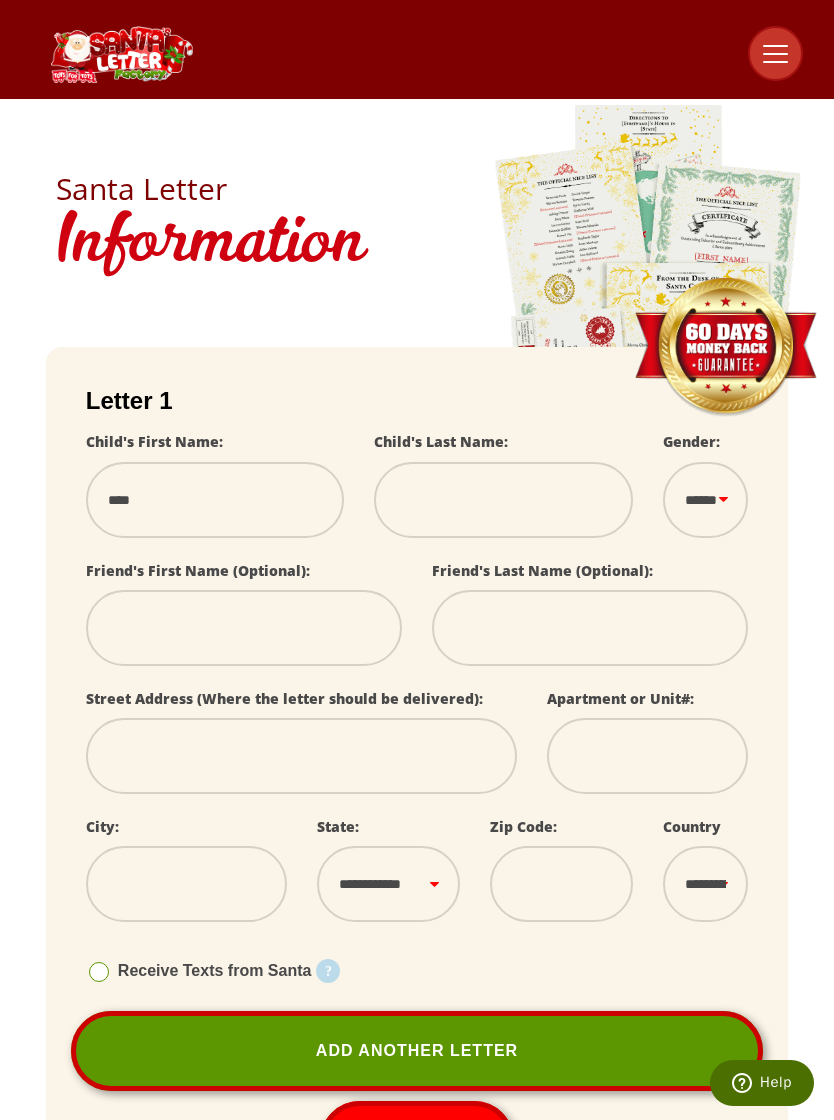 select 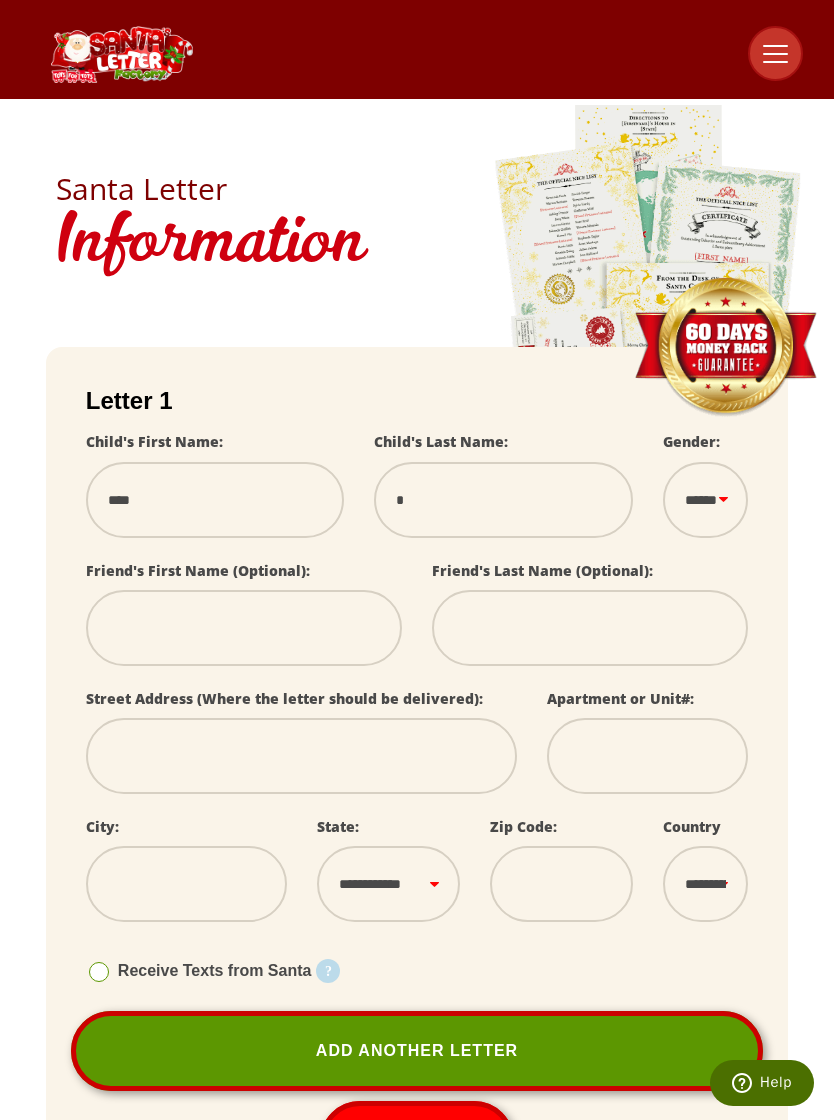 type on "**" 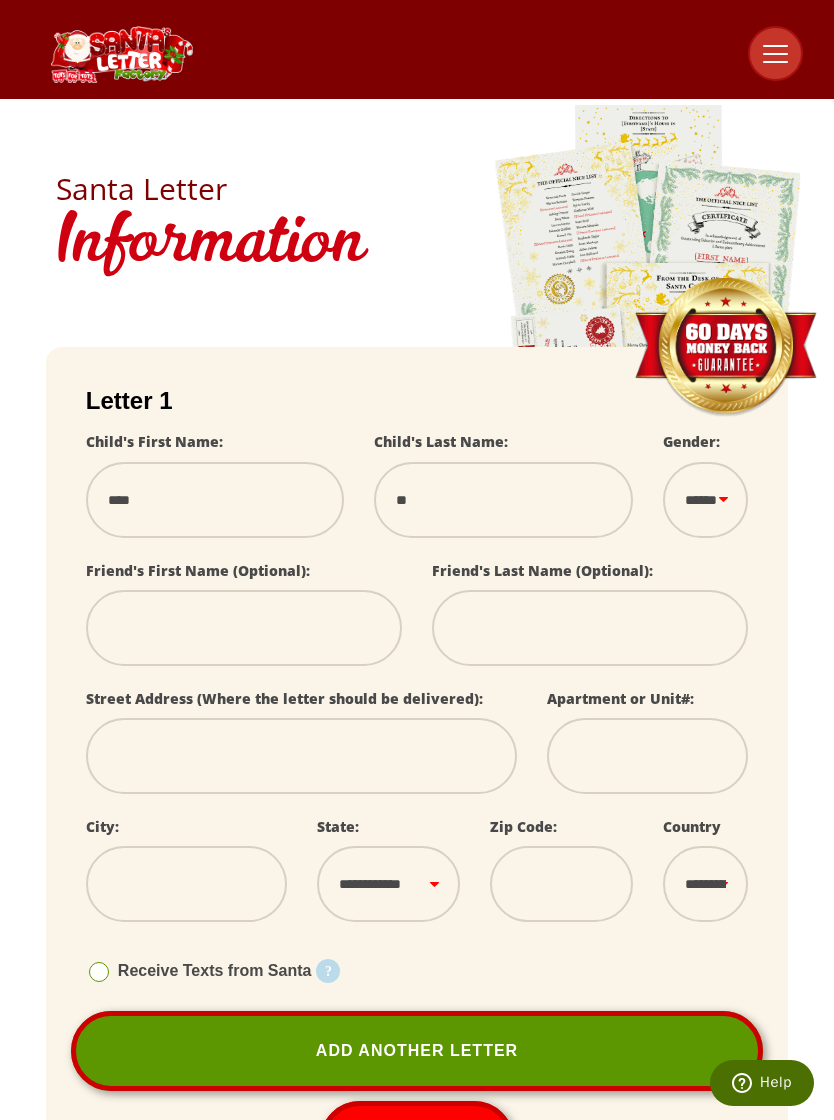 type on "***" 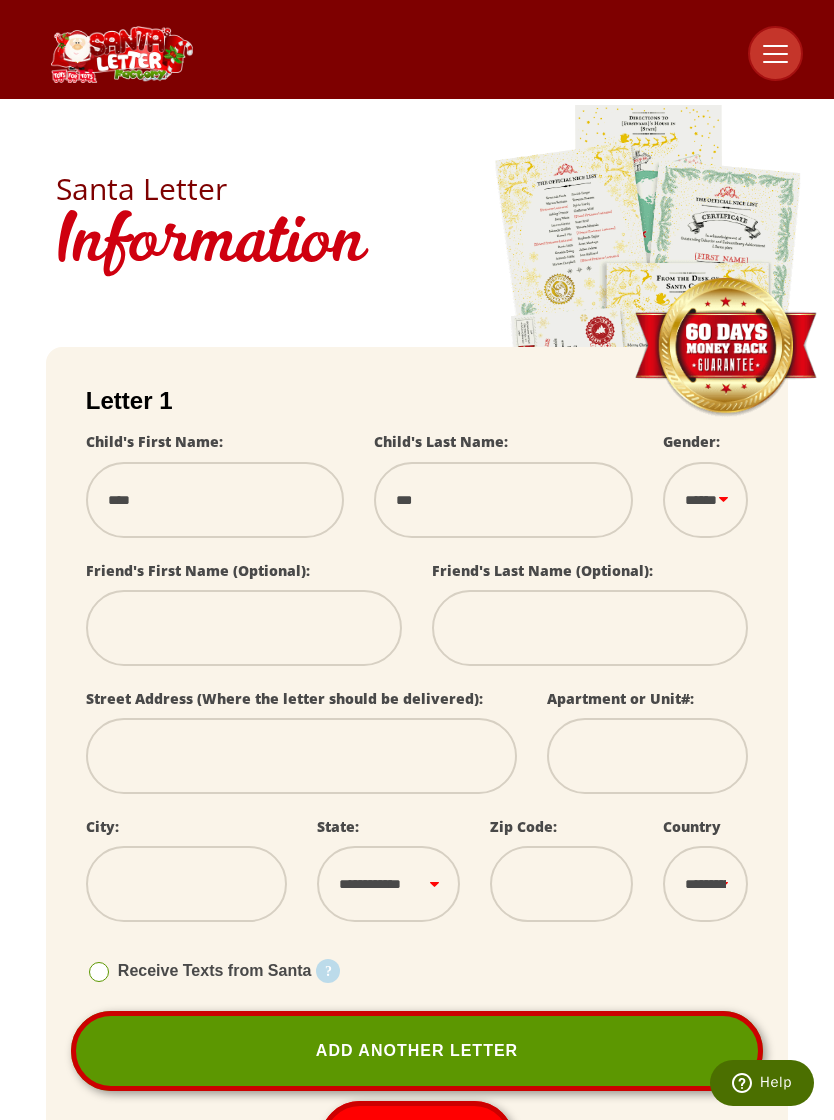 type on "****" 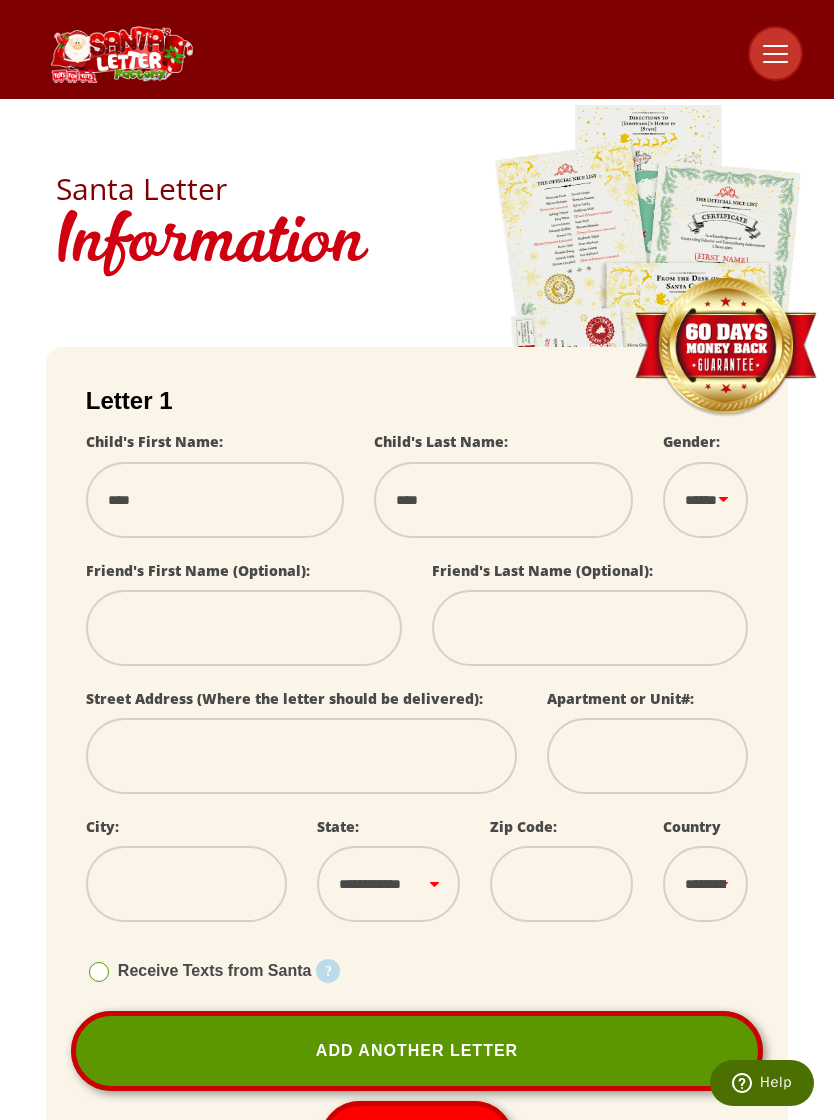 select 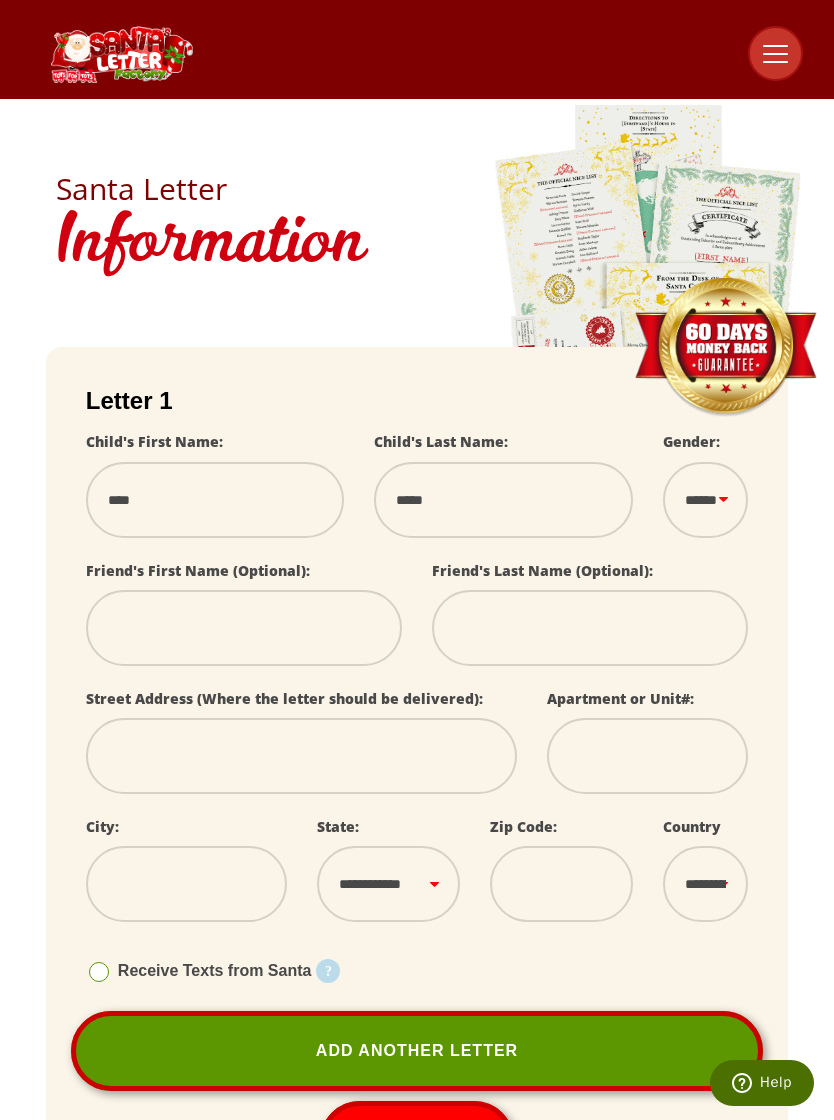 select 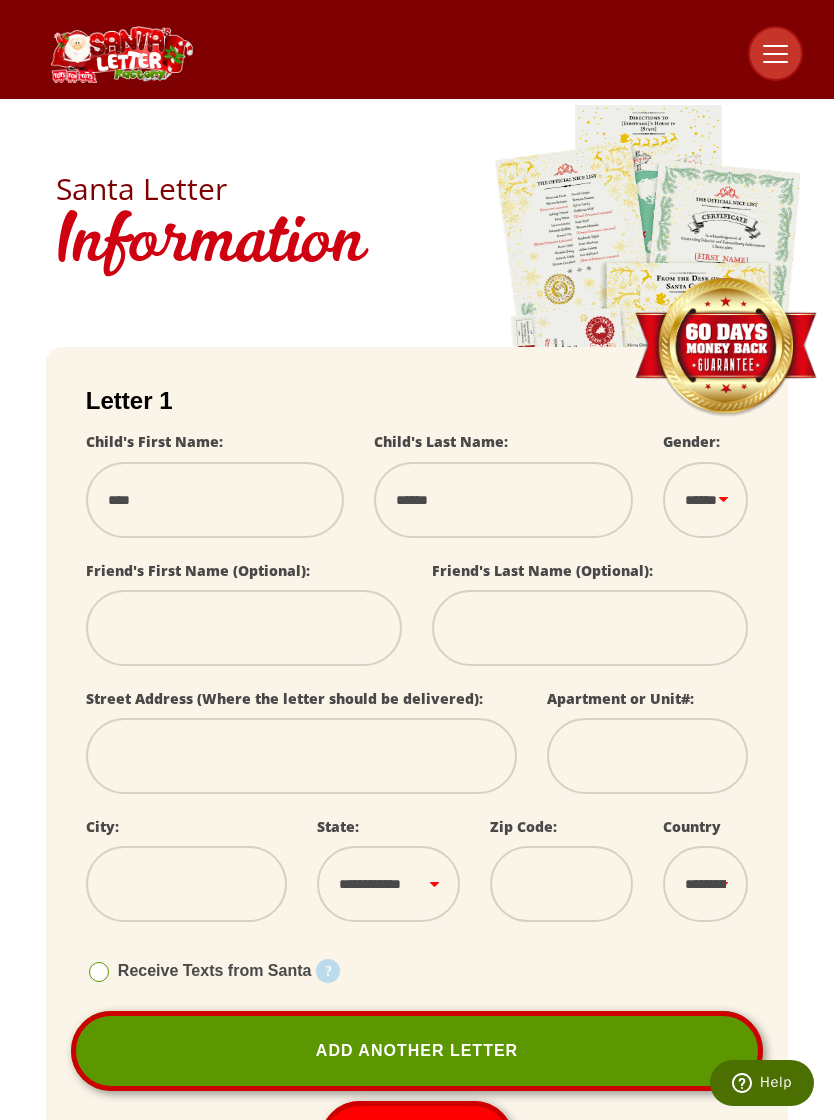 select 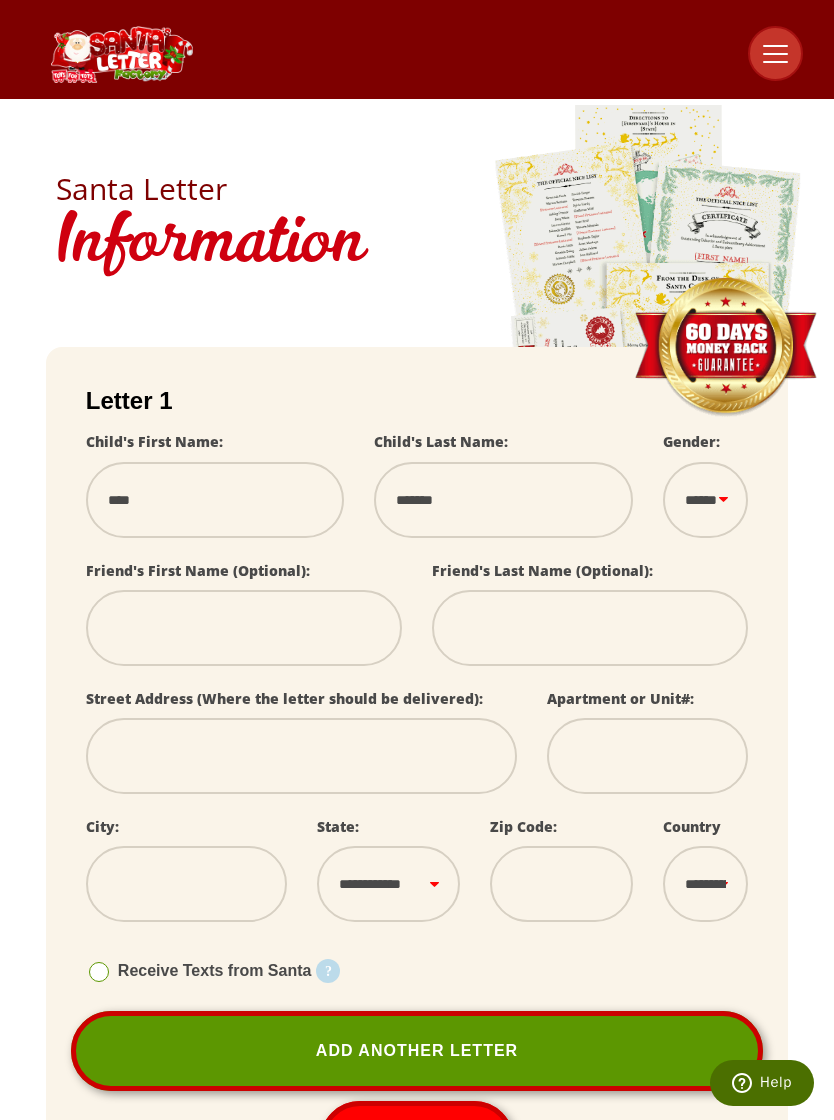 select 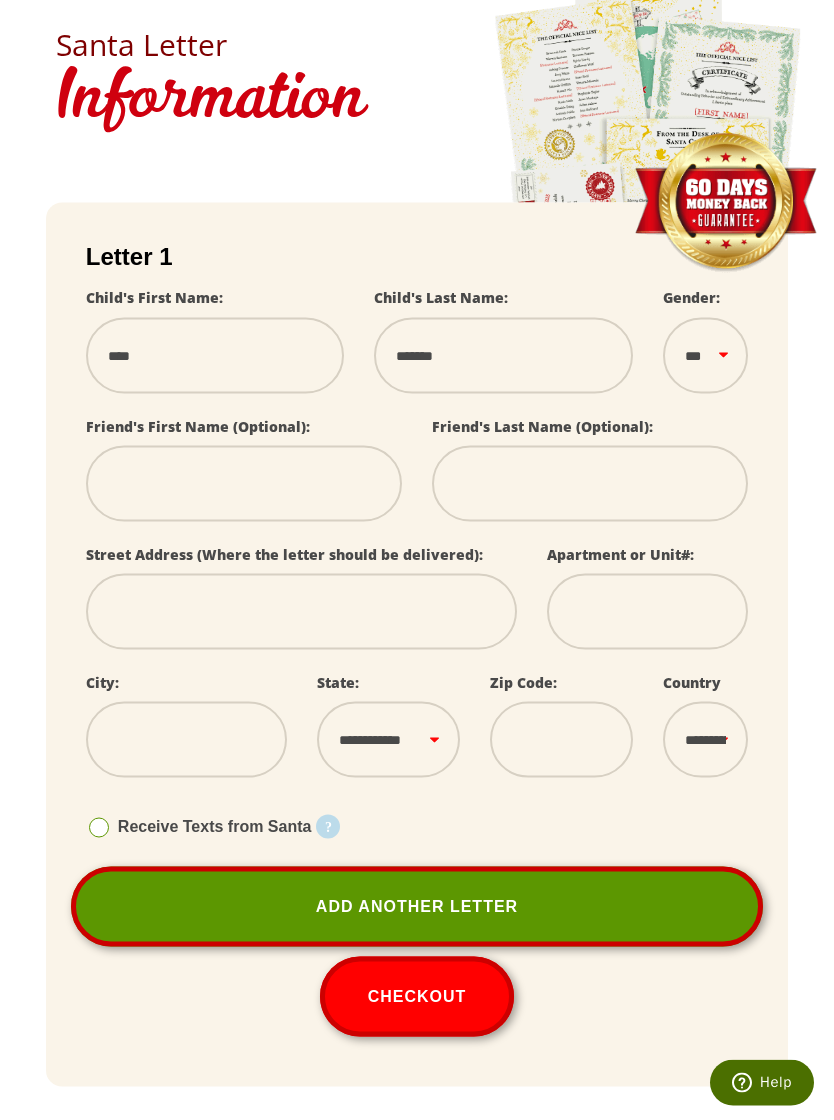 scroll, scrollTop: 145, scrollLeft: 0, axis: vertical 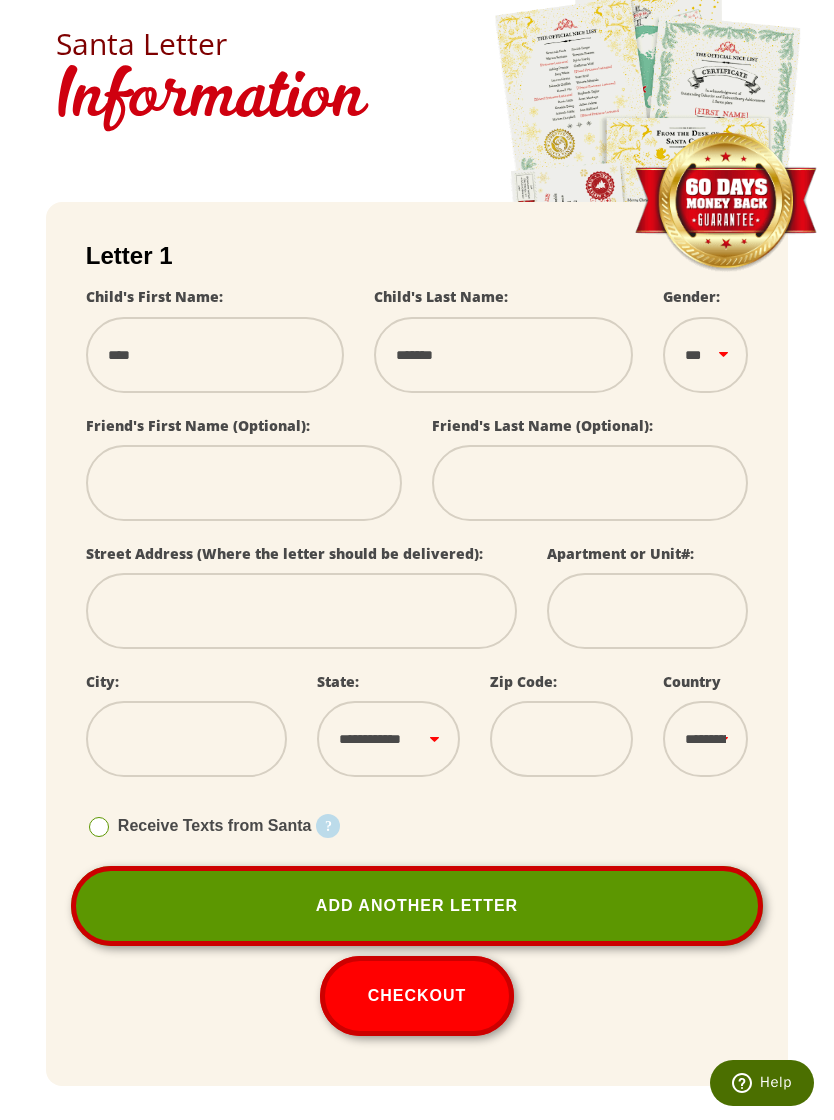 click at bounding box center [302, 611] 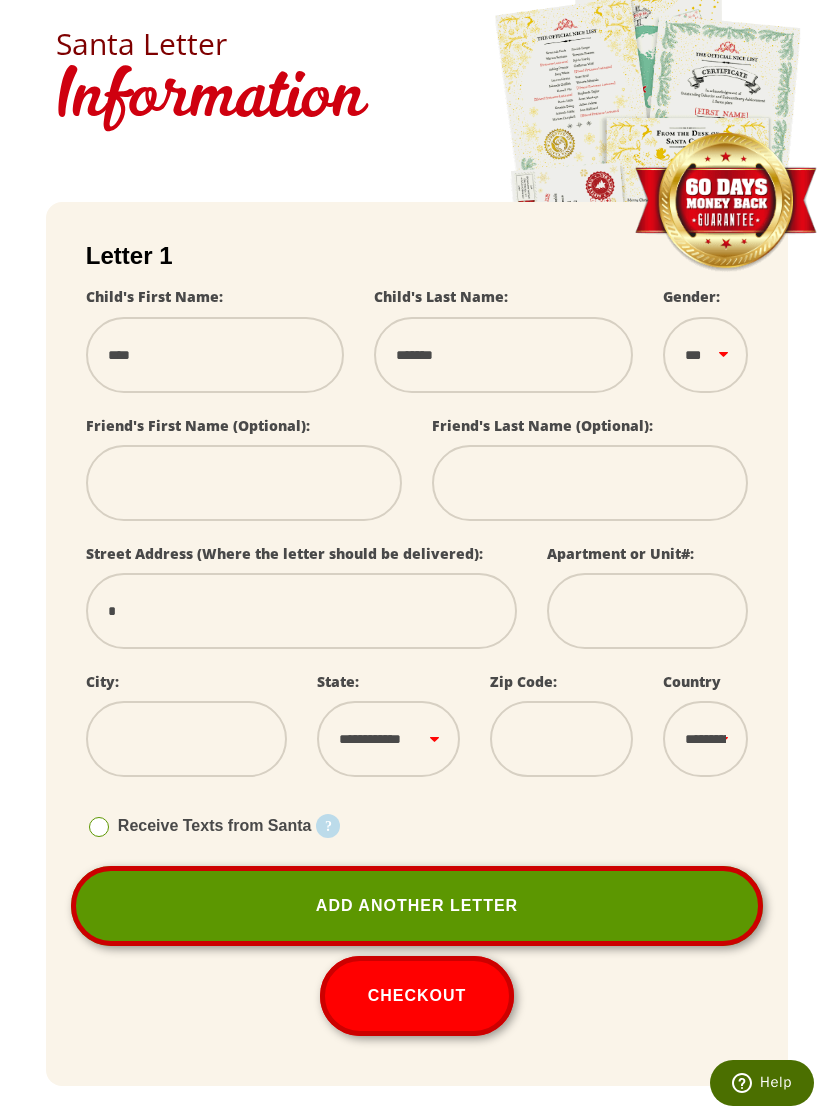 select 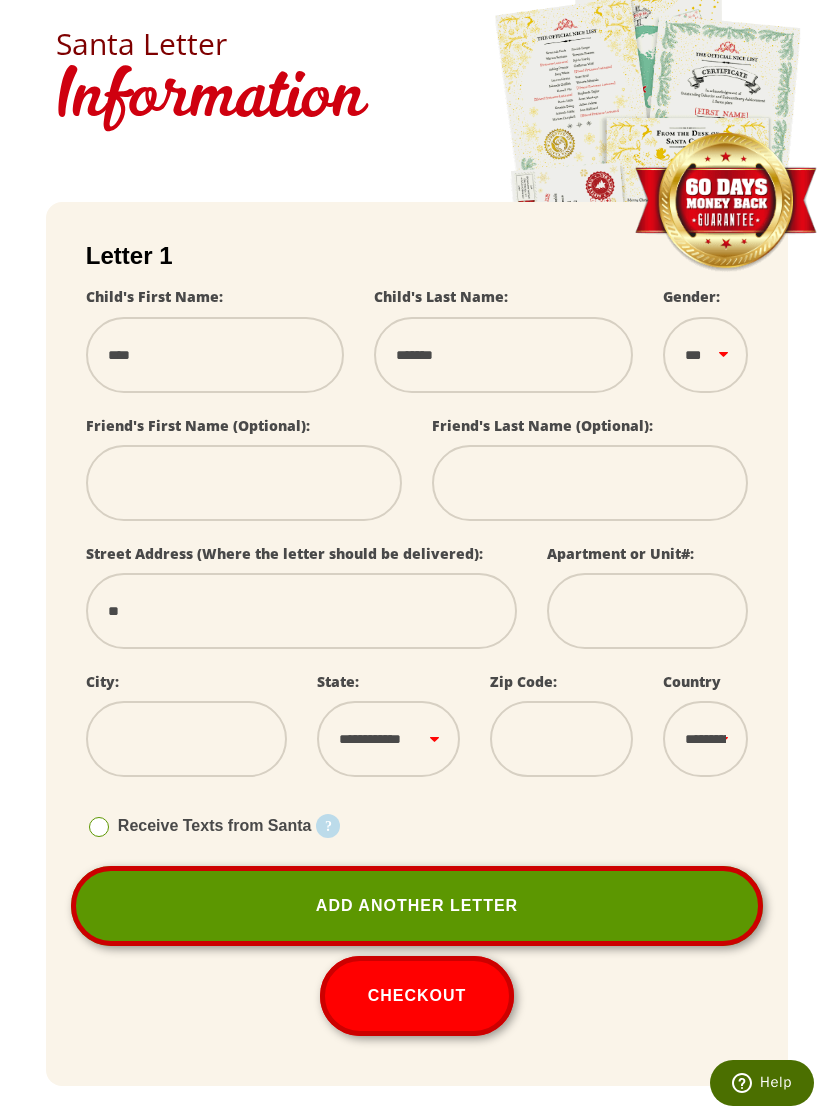 select 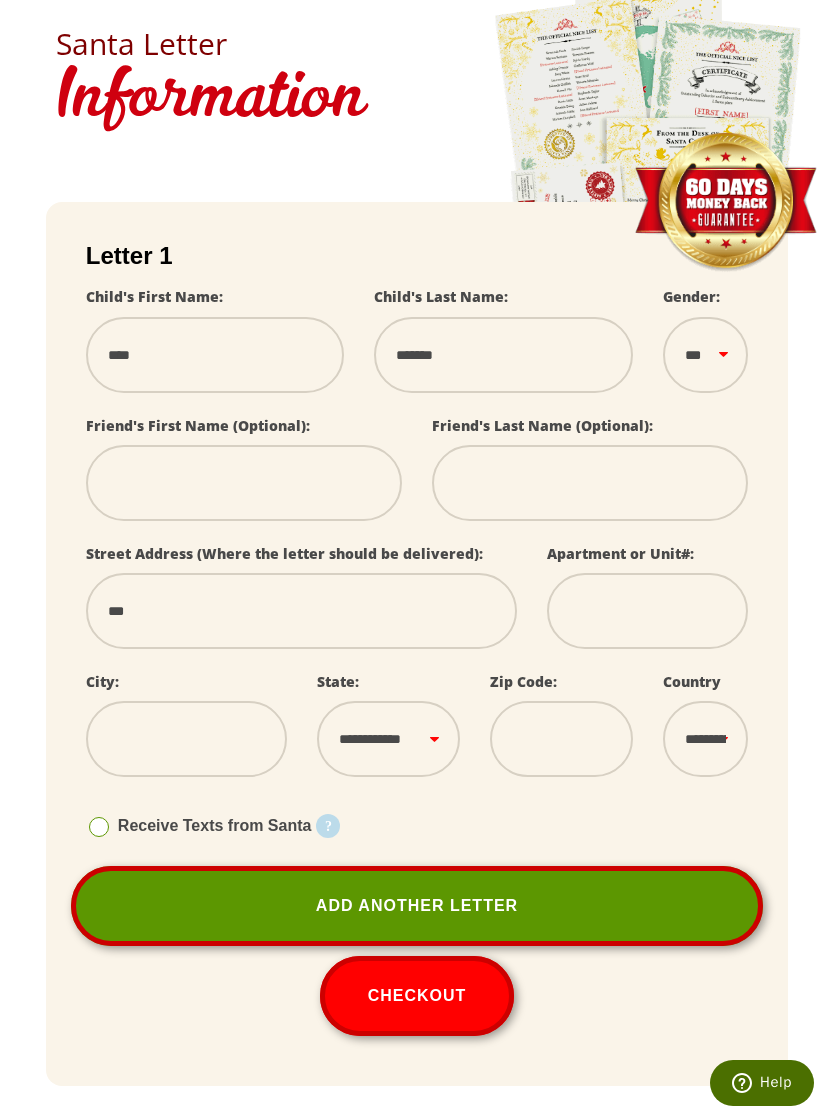 select 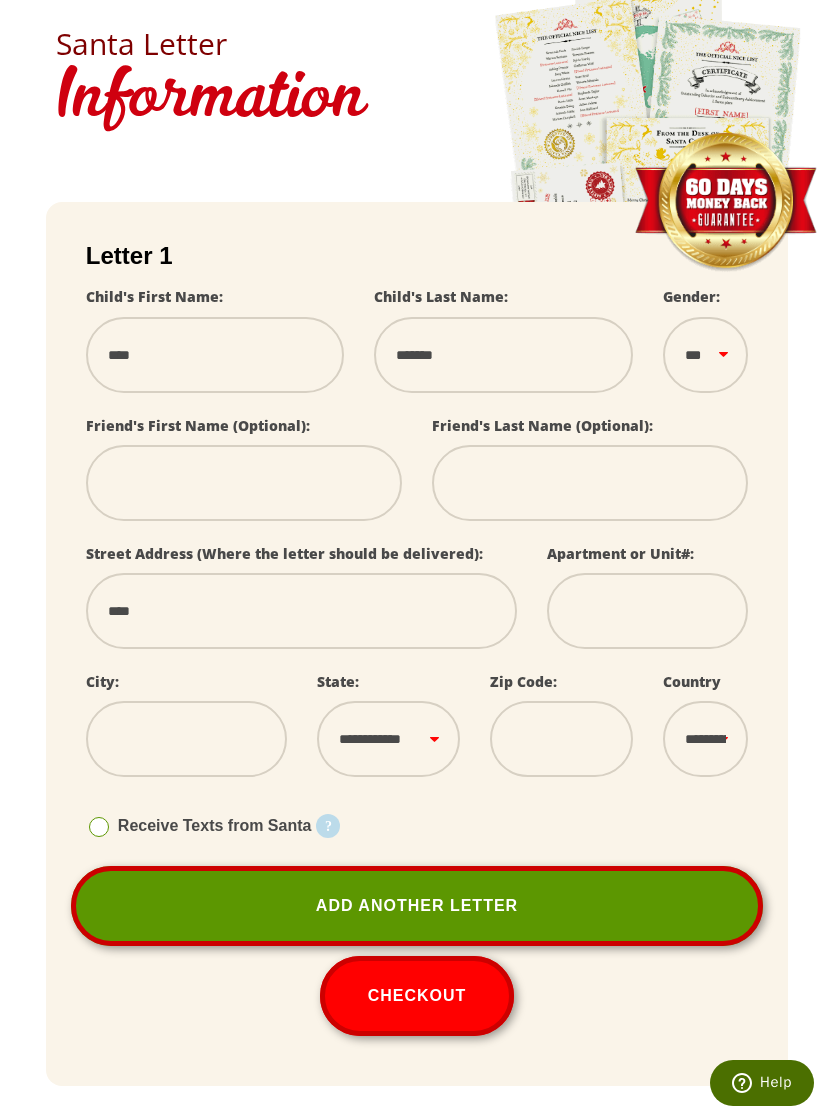 select 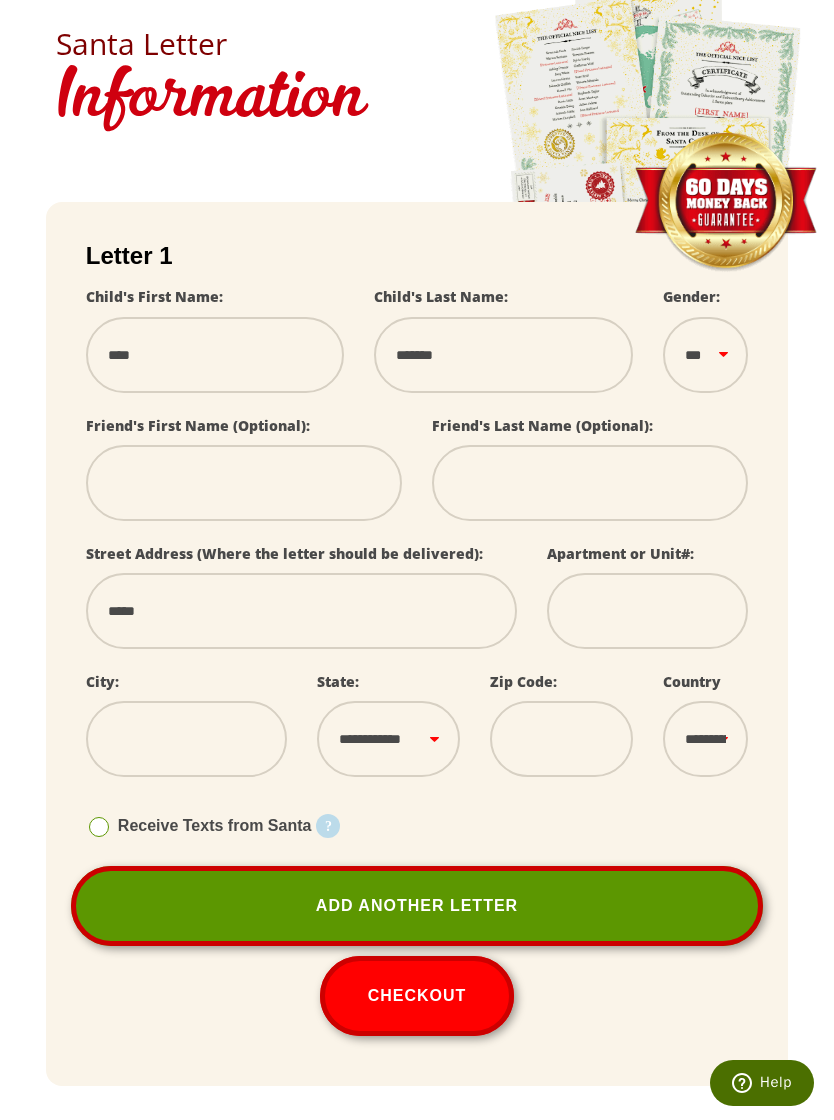 select 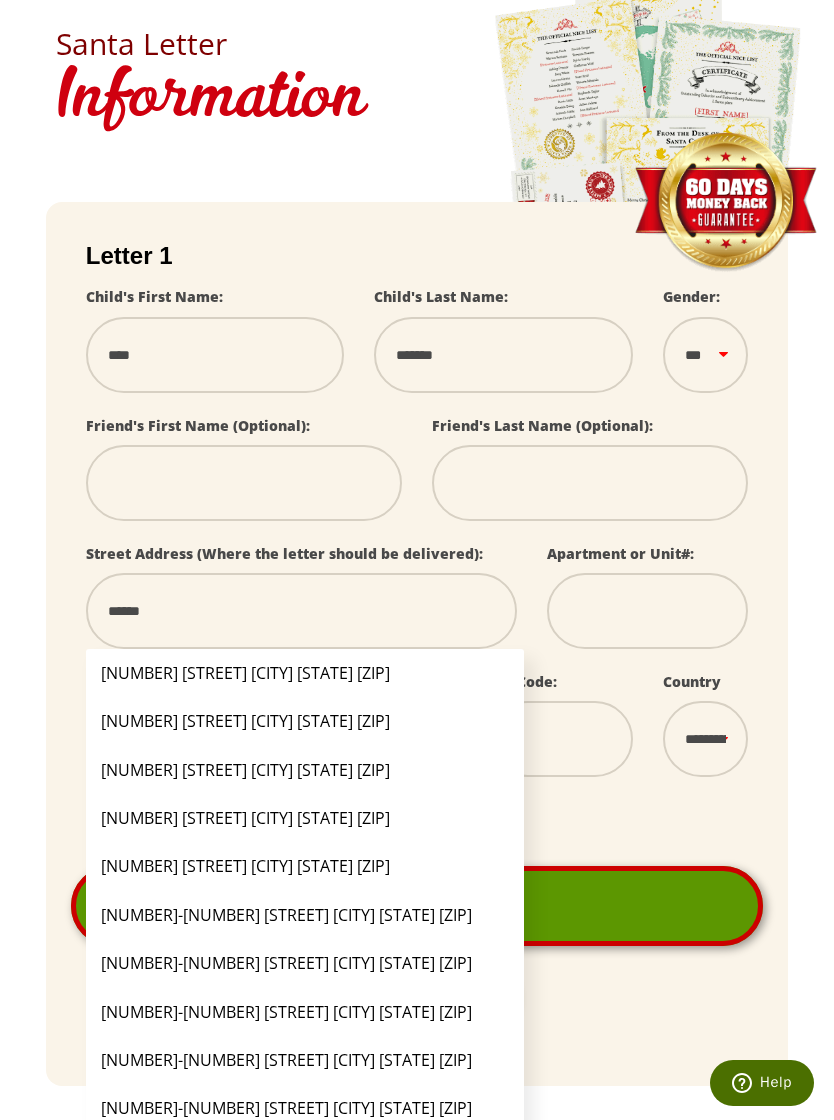 type on "*******" 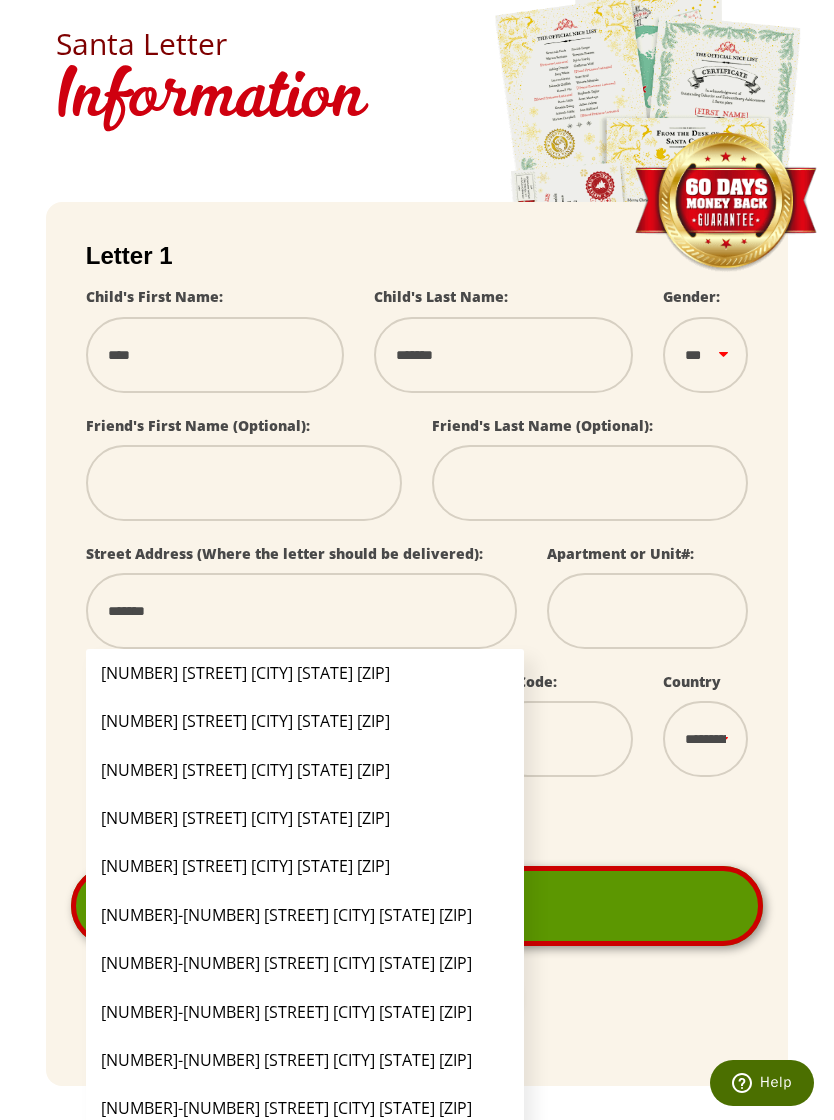 select 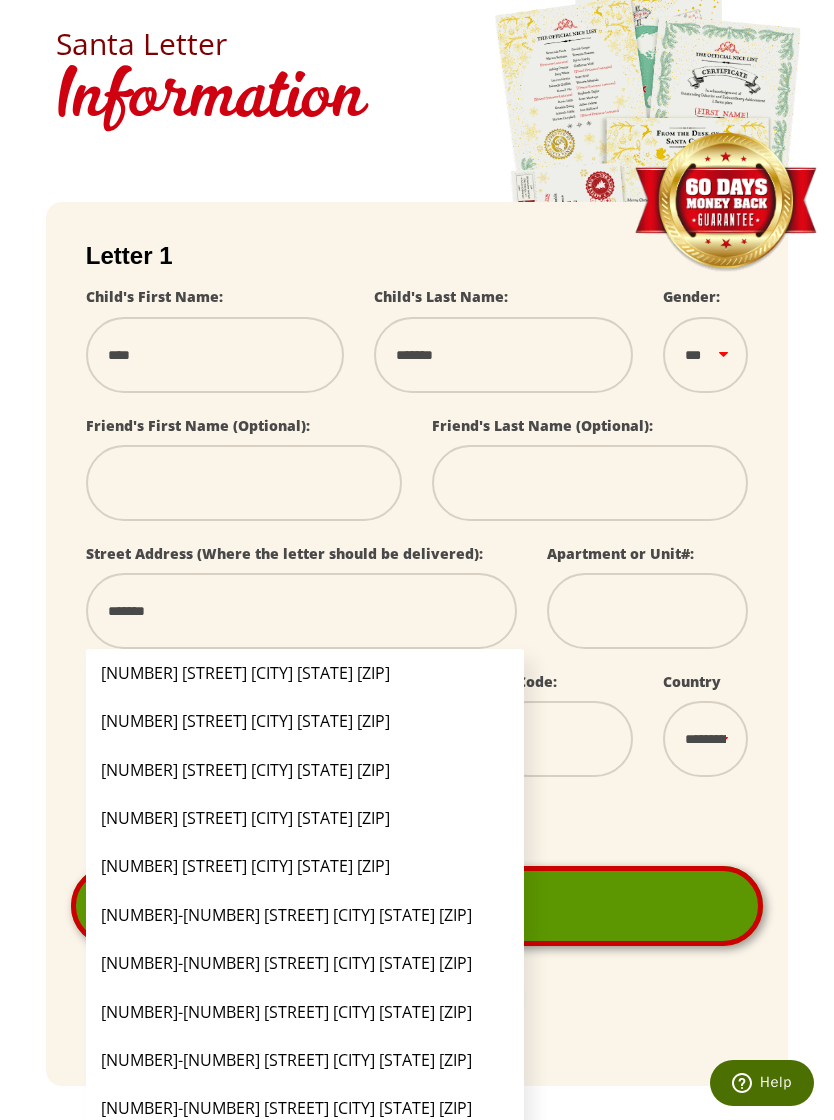 type on "********" 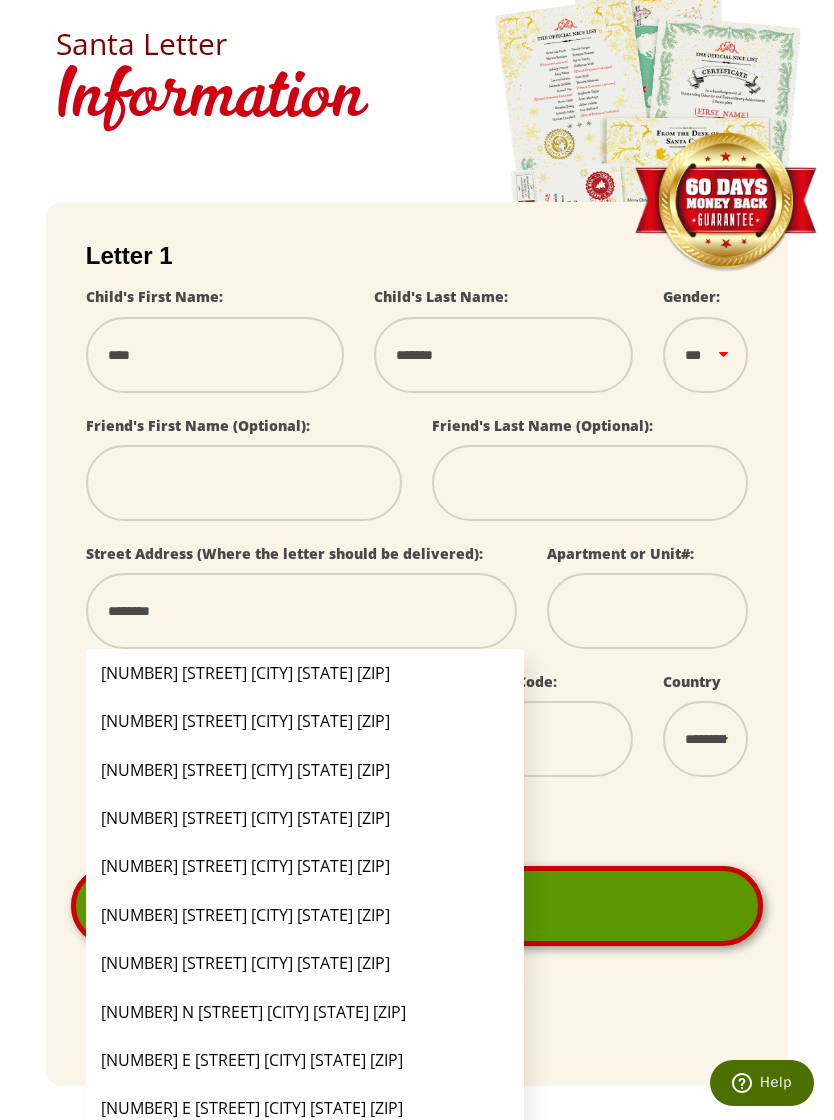 type on "*********" 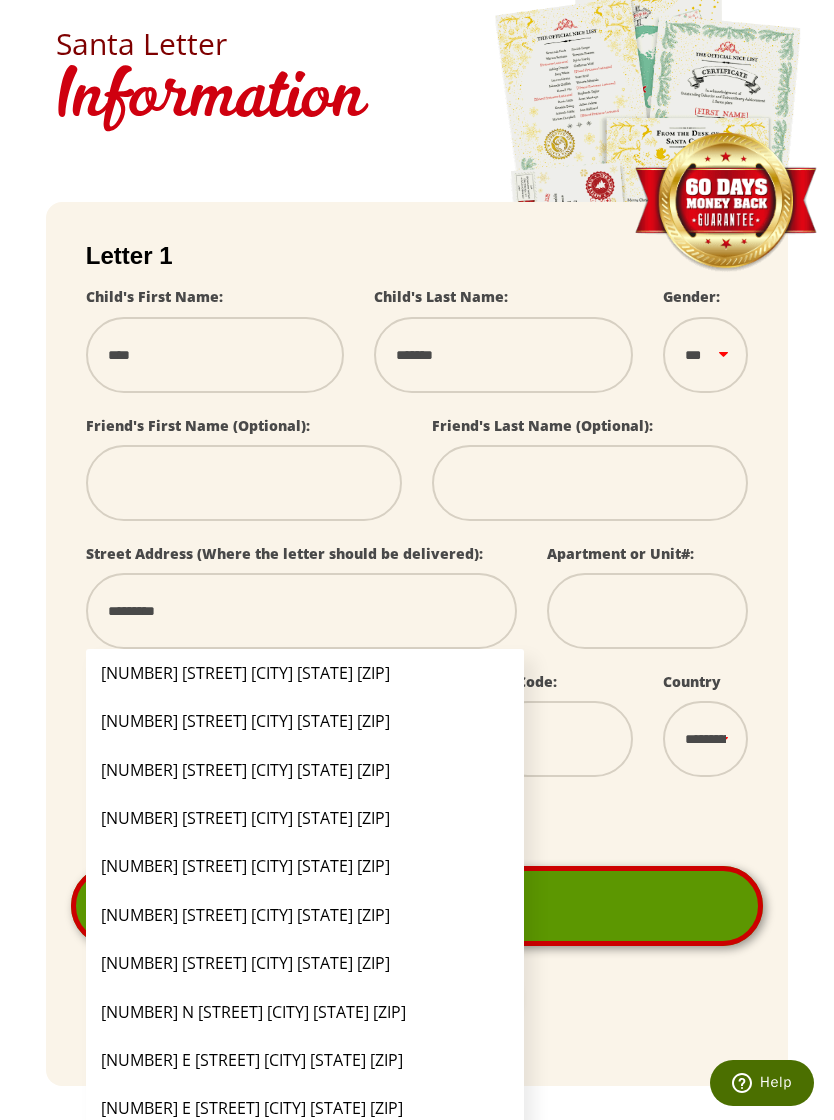 select 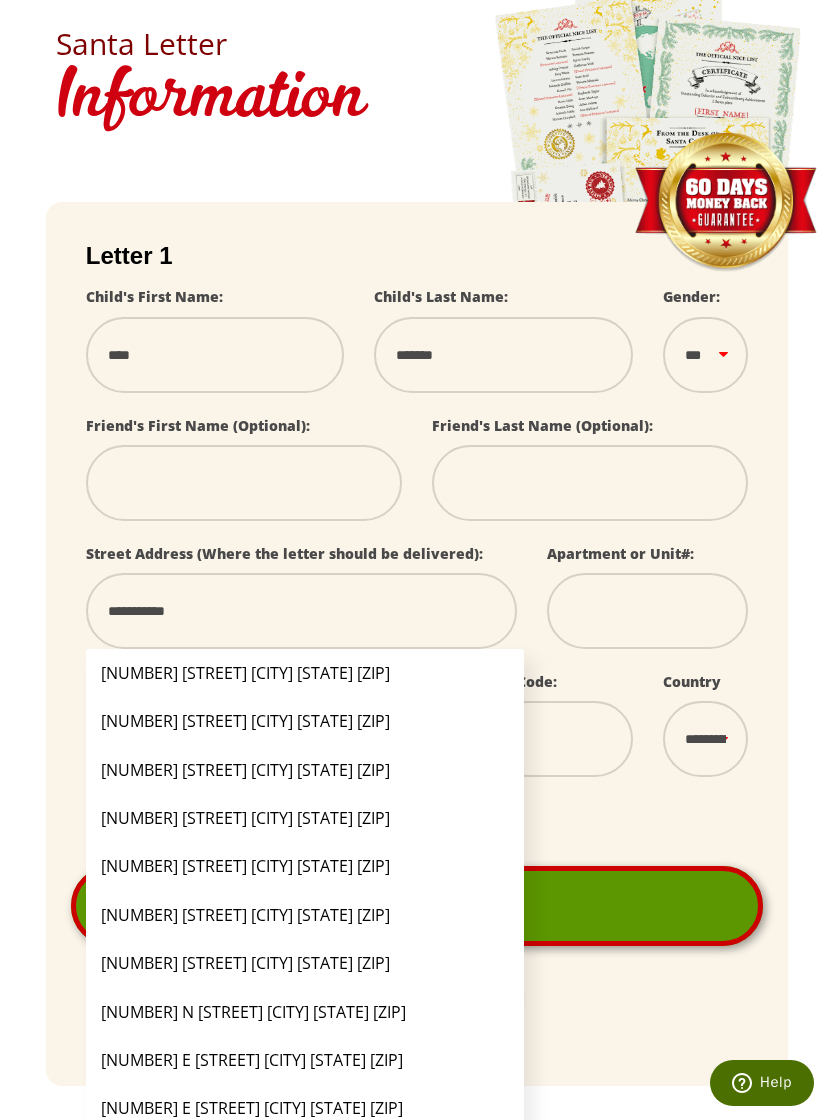 type on "**********" 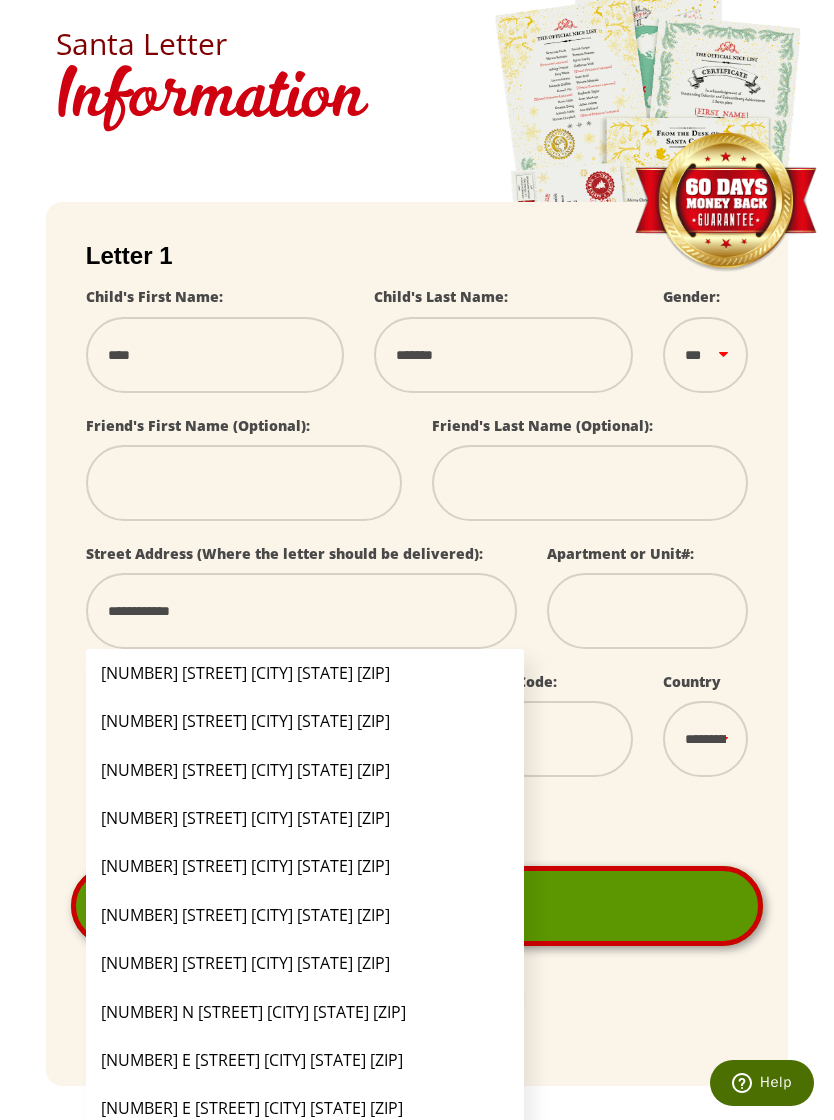 type on "**********" 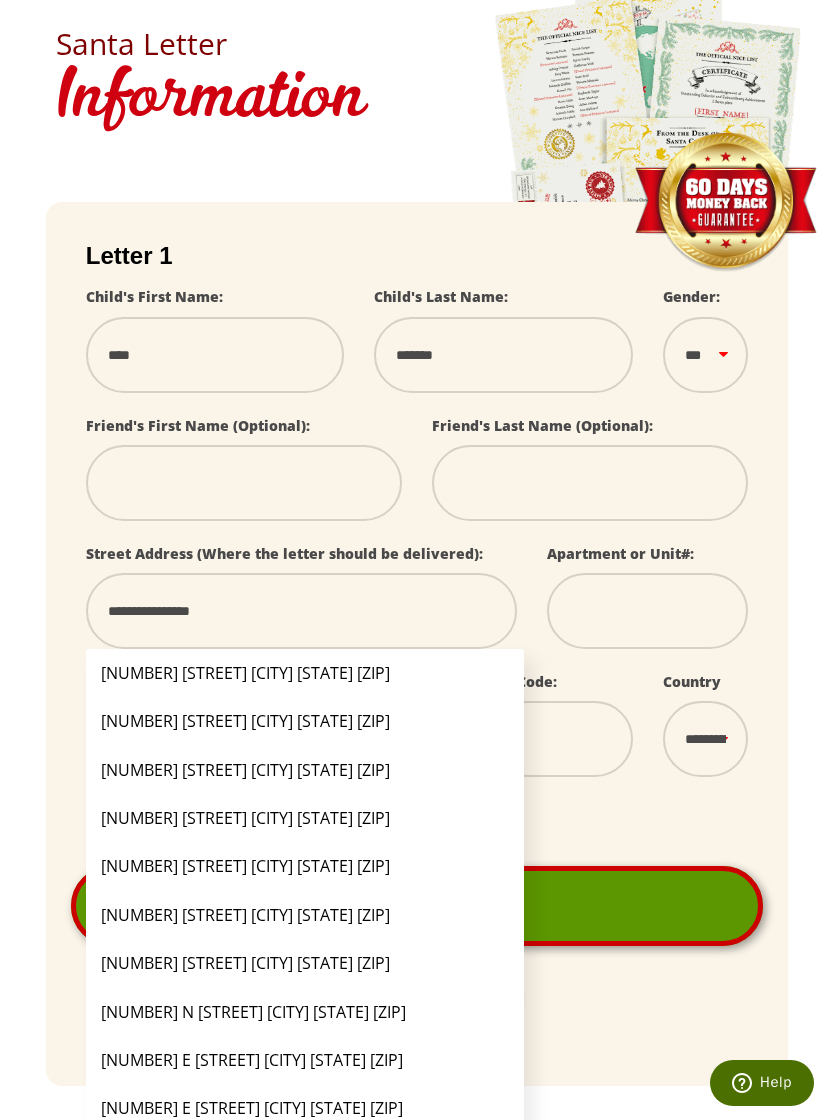 type on "**********" 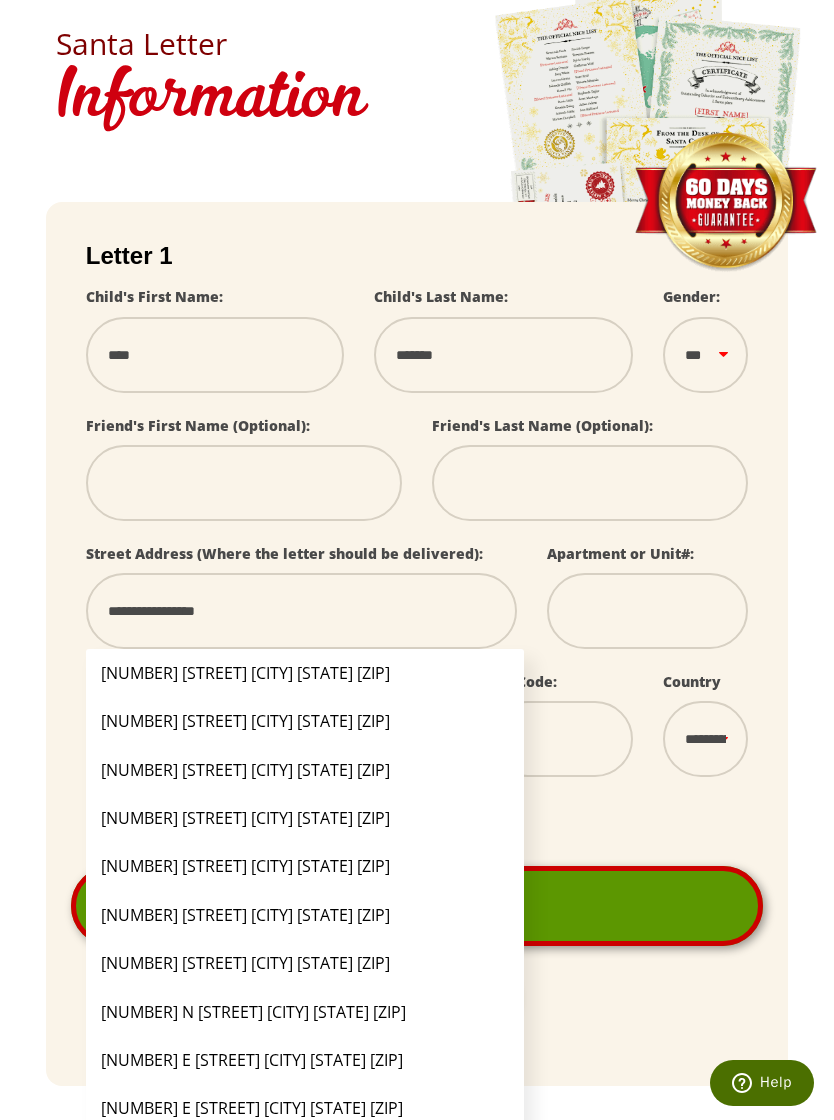 type on "**********" 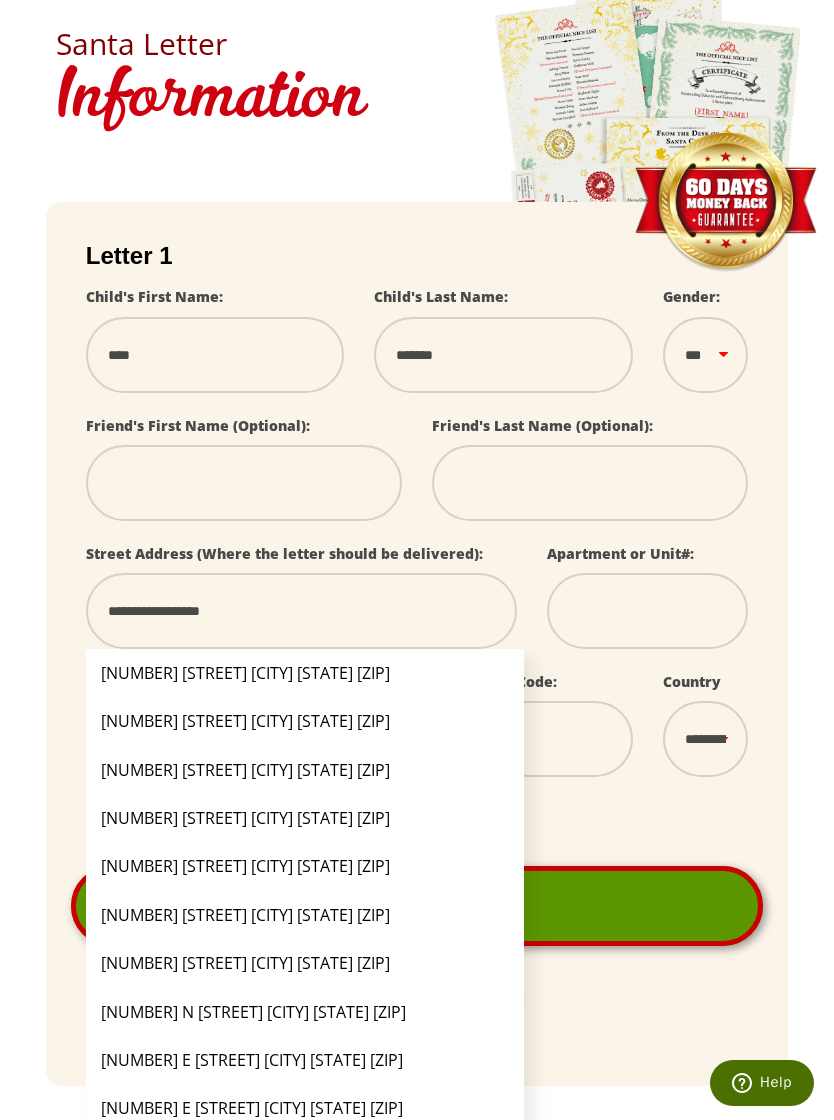 select 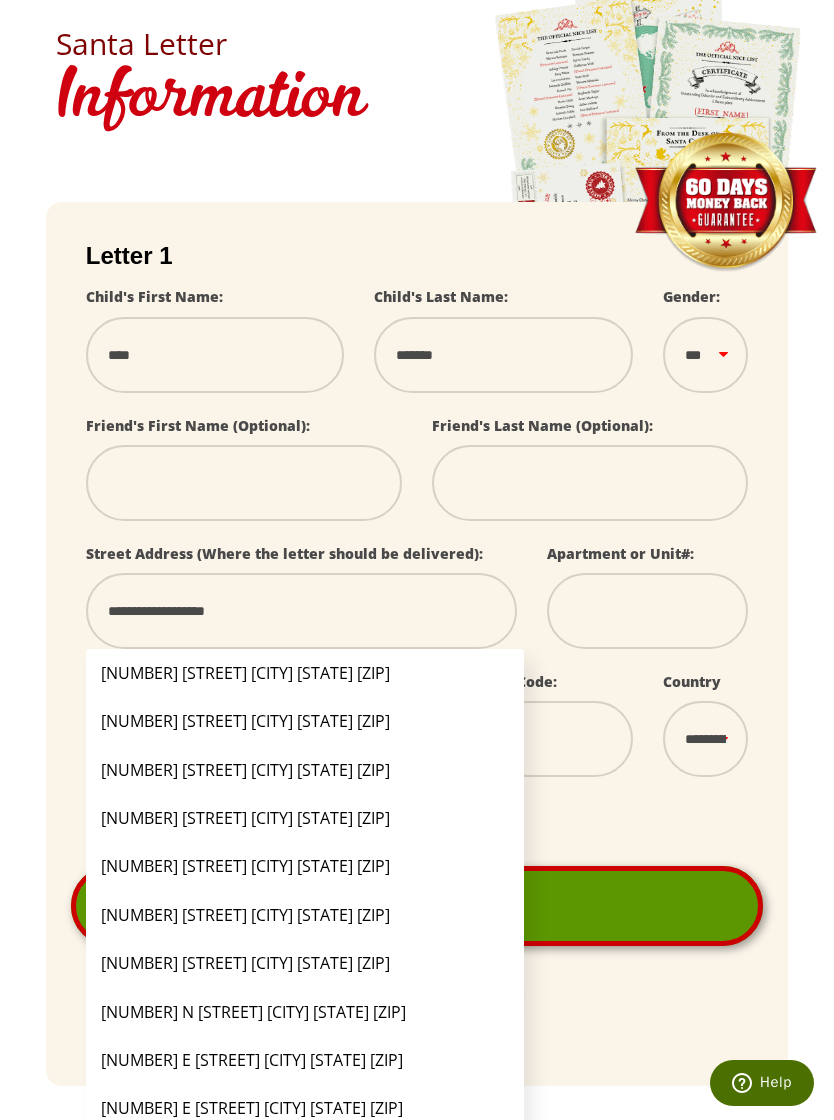 select 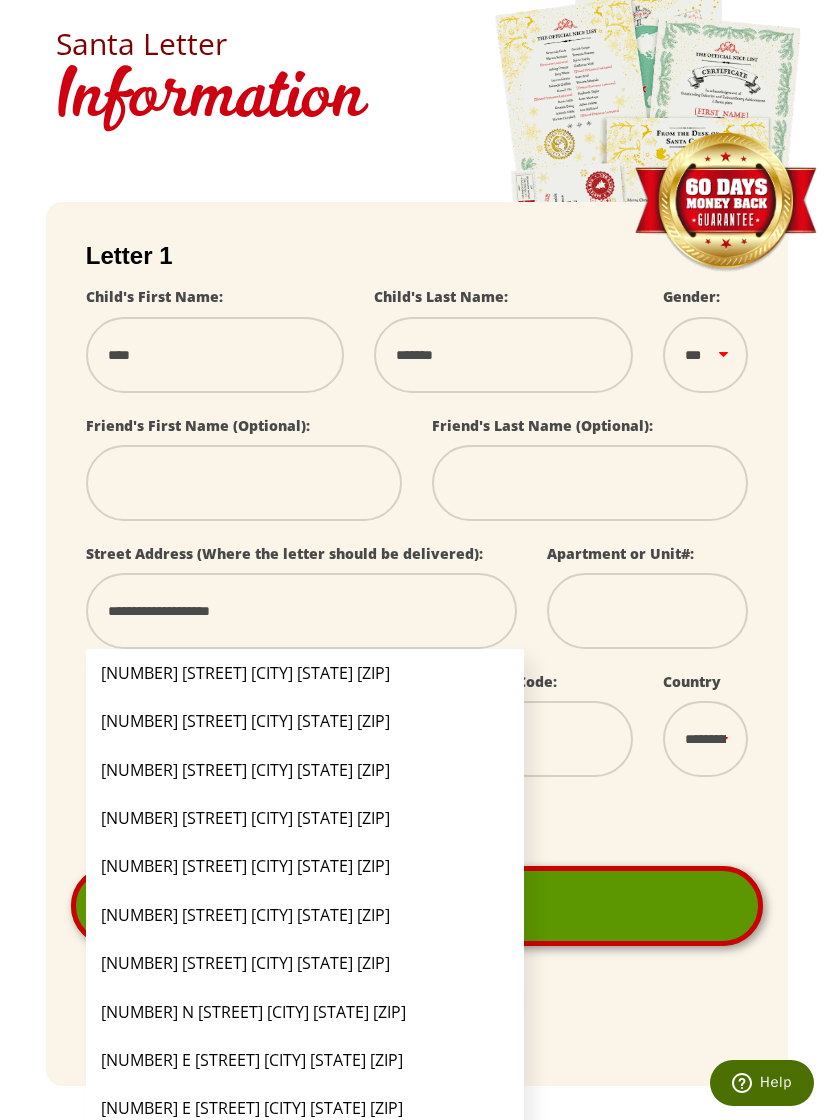 select 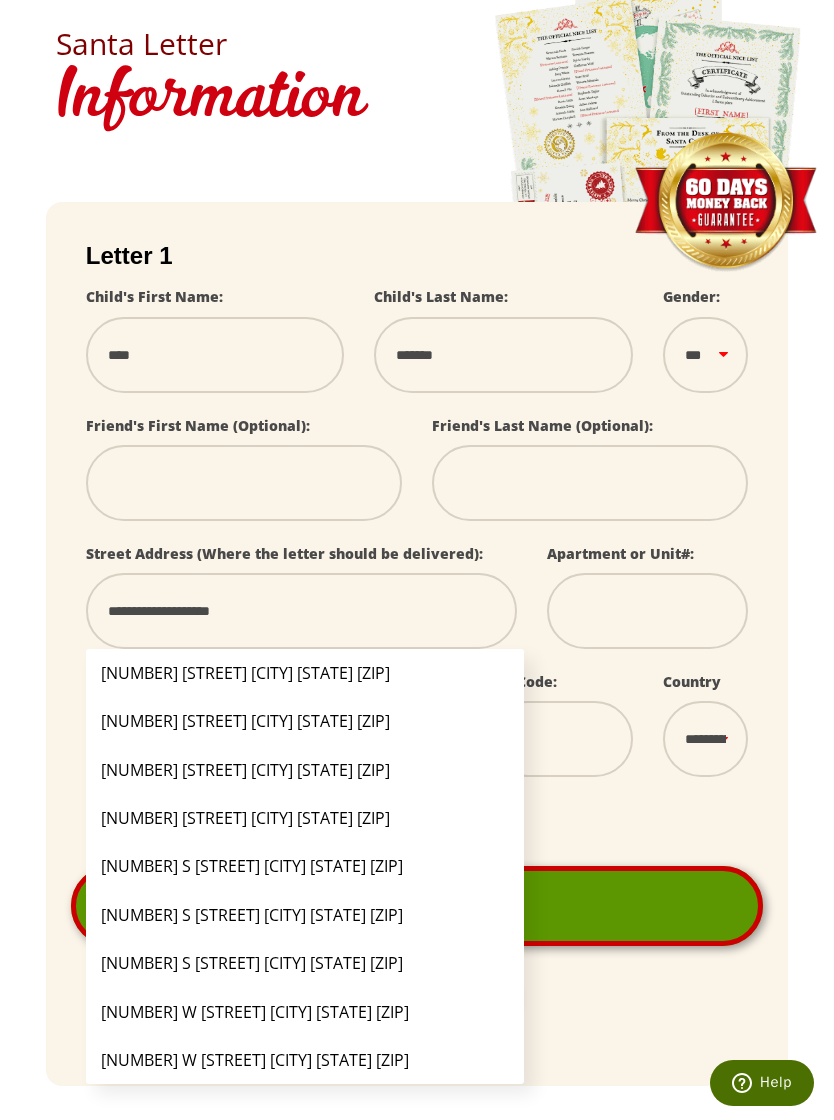type on "**********" 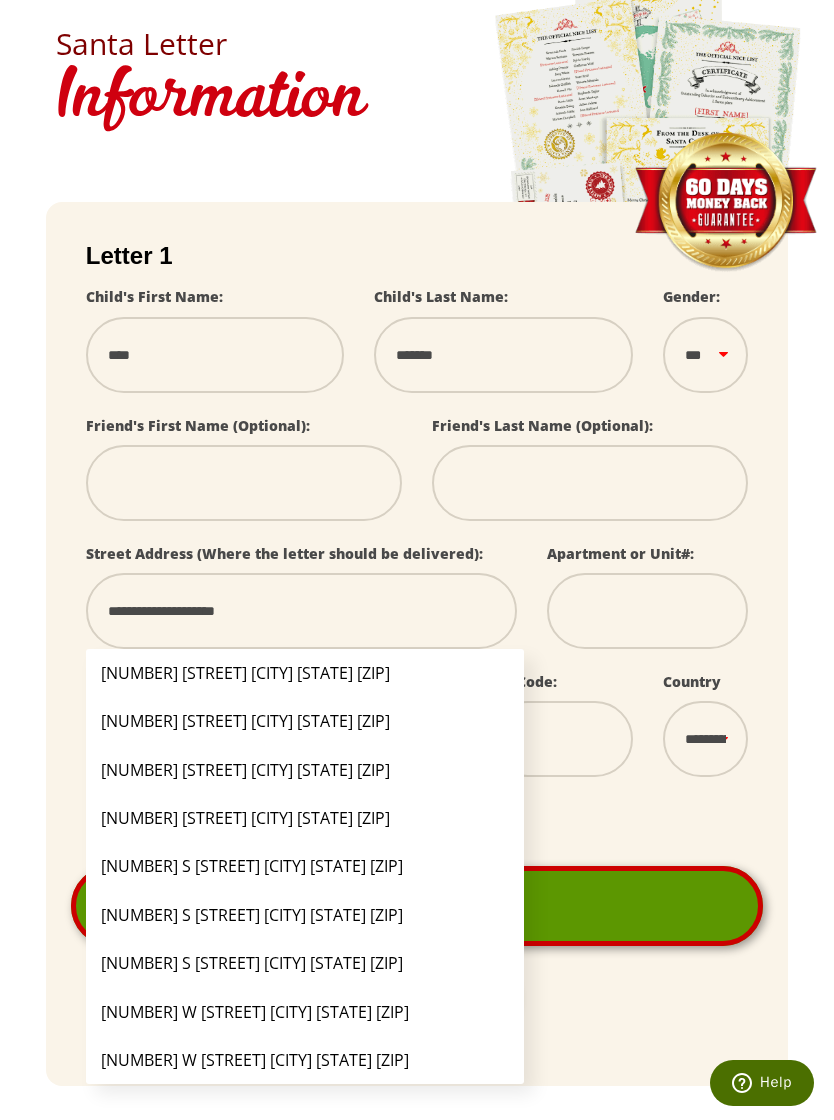 select 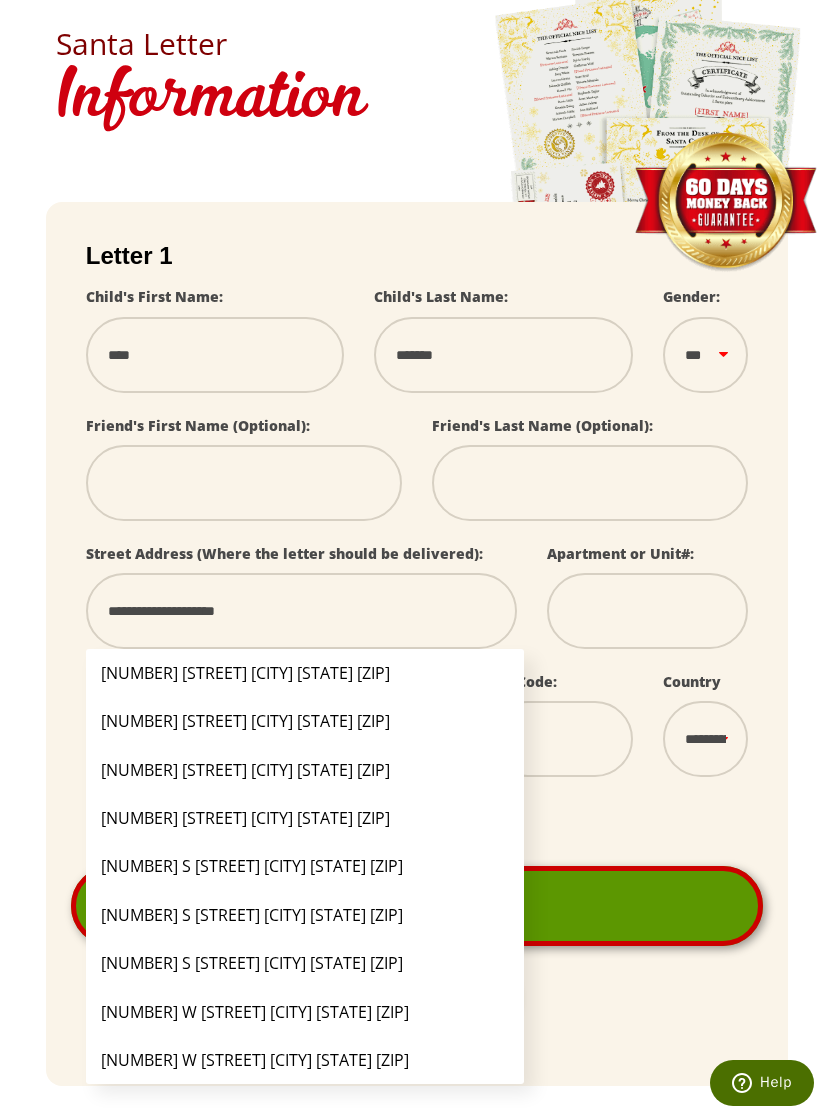 type on "**********" 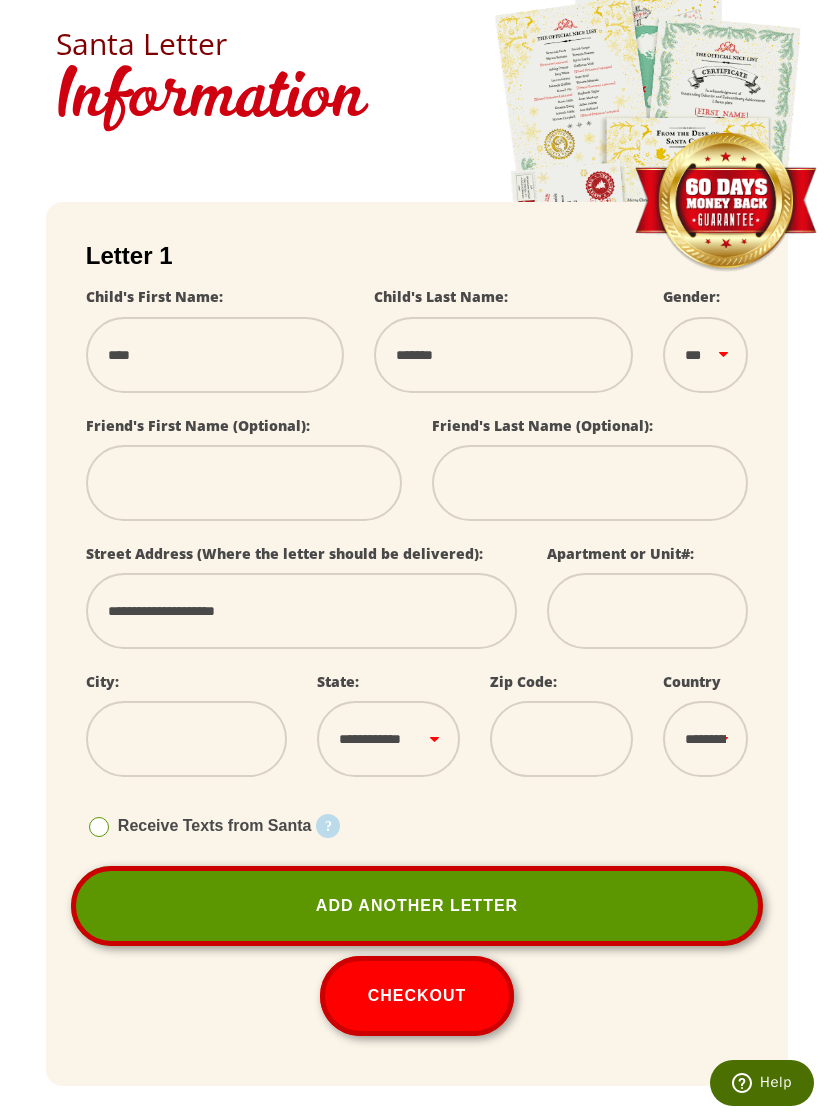 click at bounding box center (186, 739) 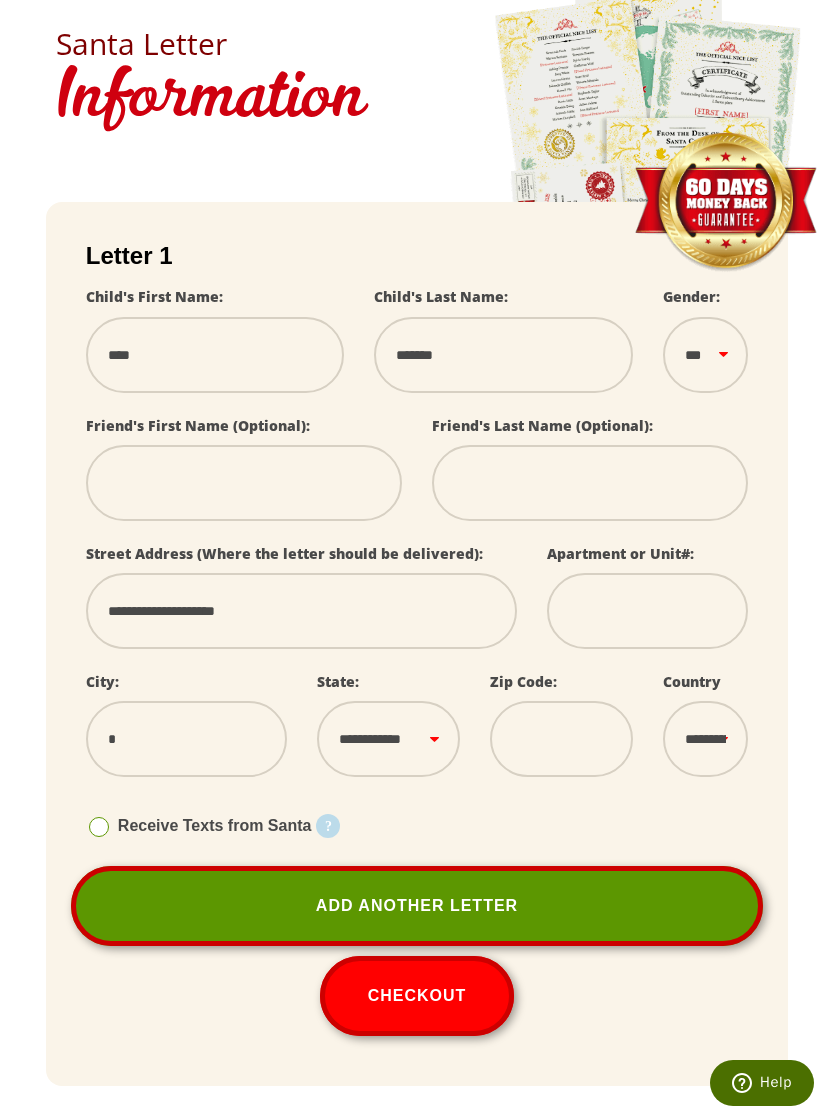 type on "**" 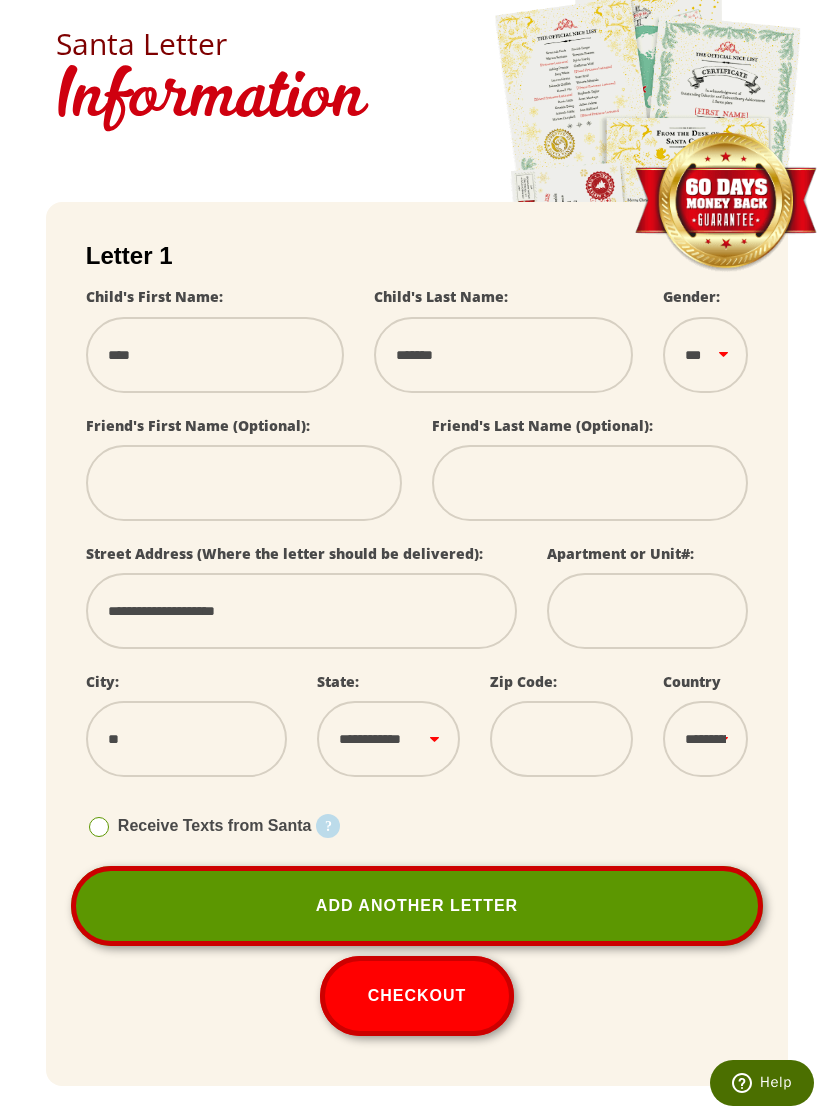 select 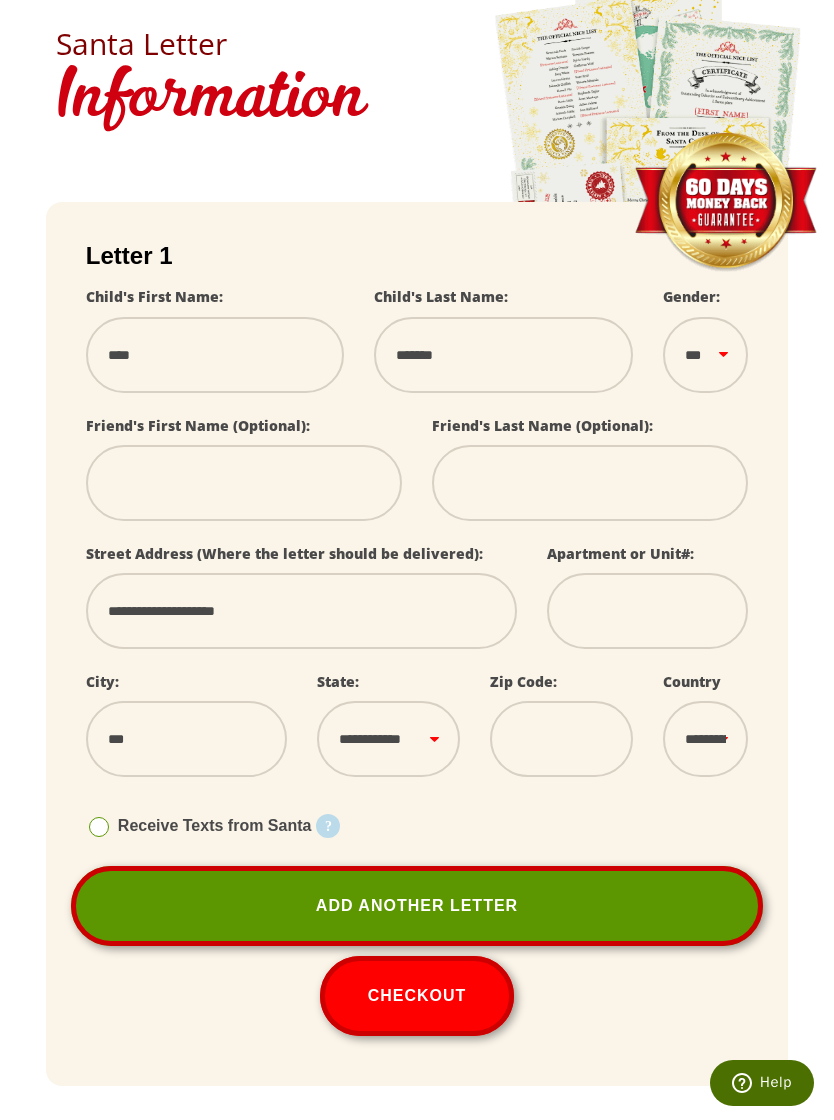 select 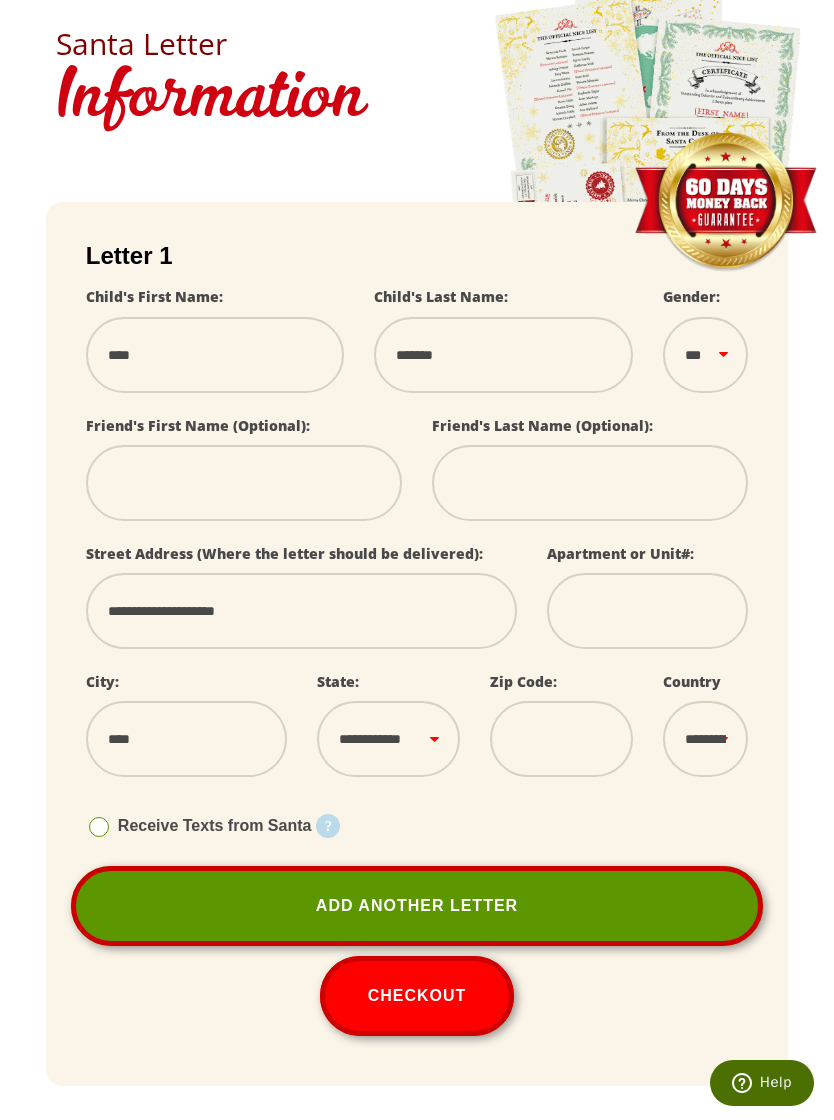 select 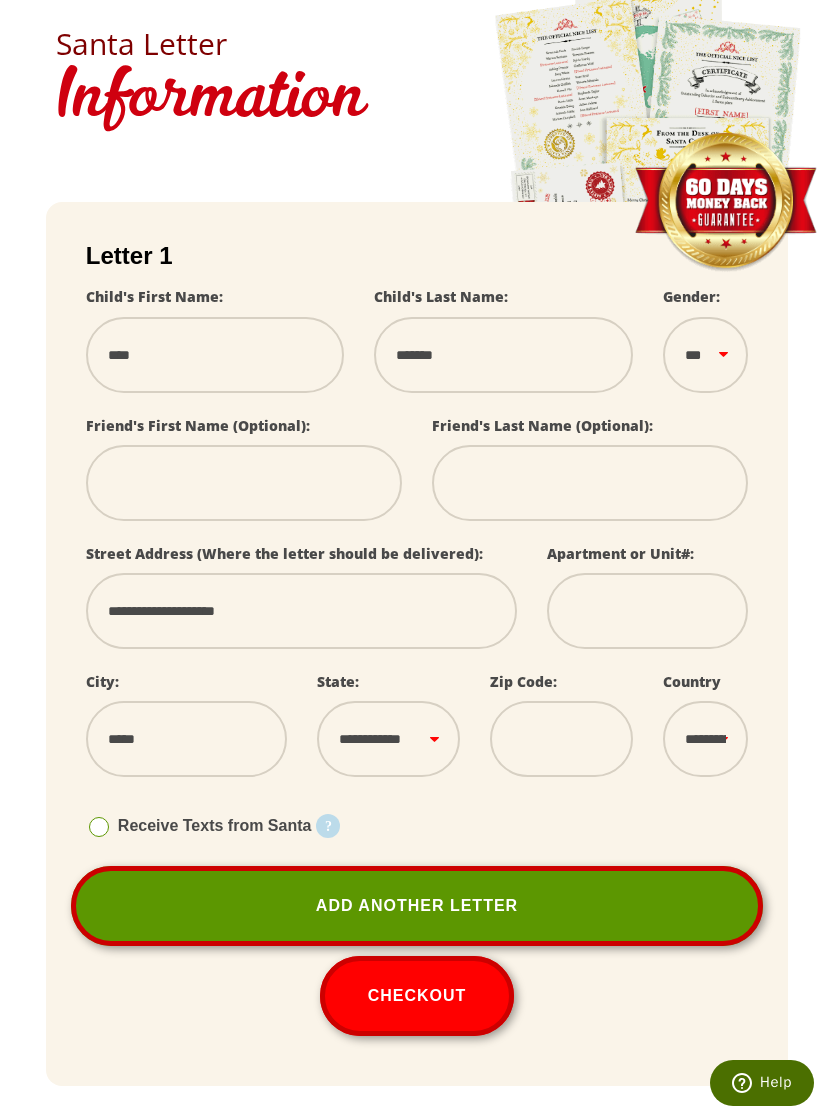 select 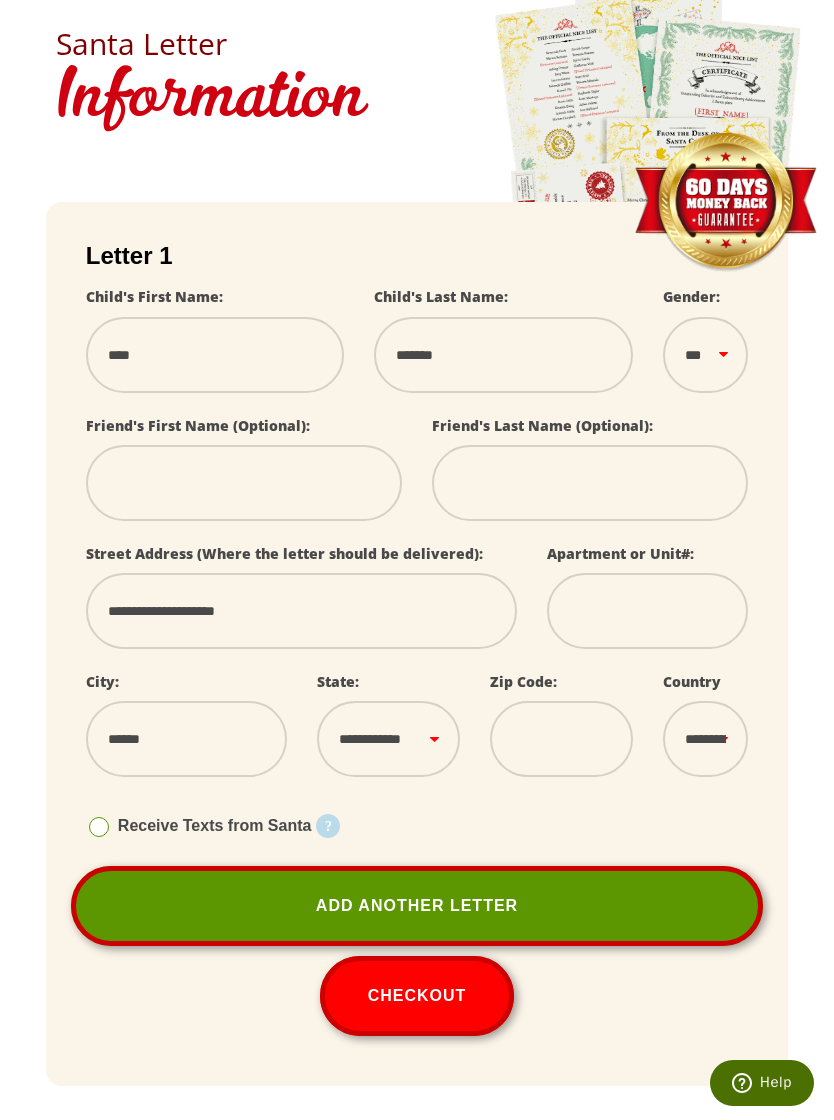 select 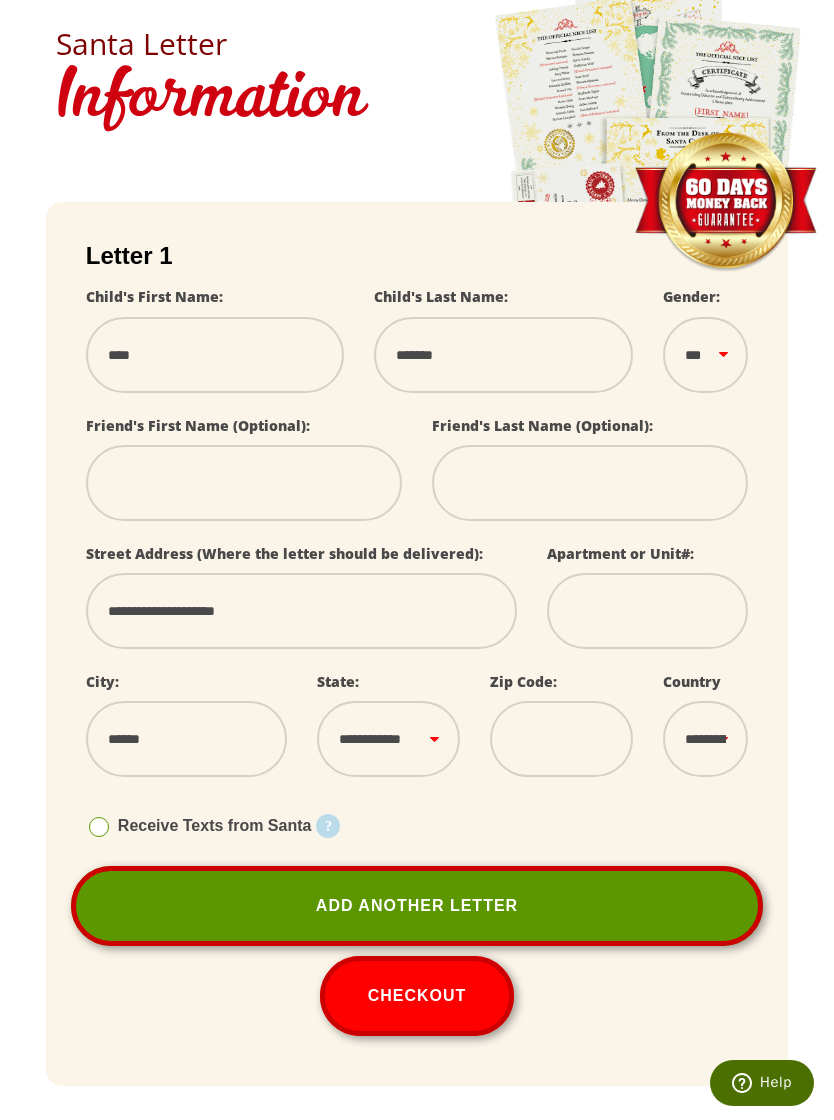 select on "**" 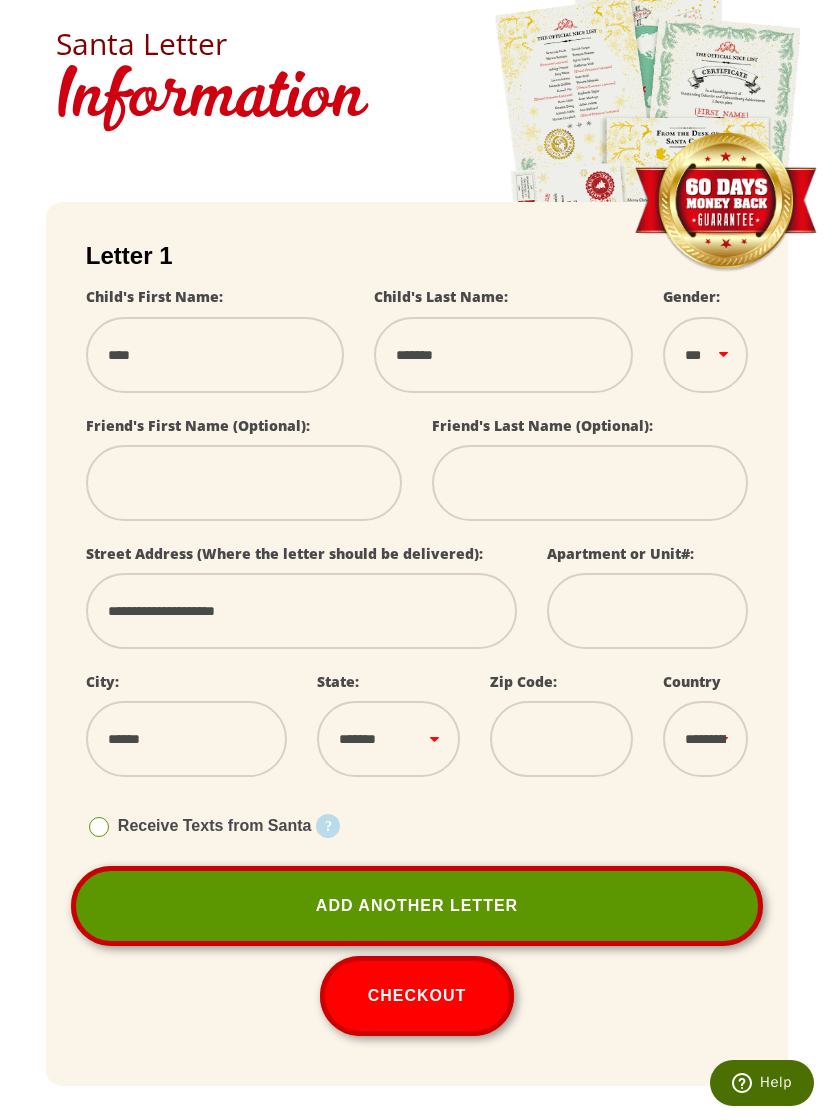 click at bounding box center [561, 739] 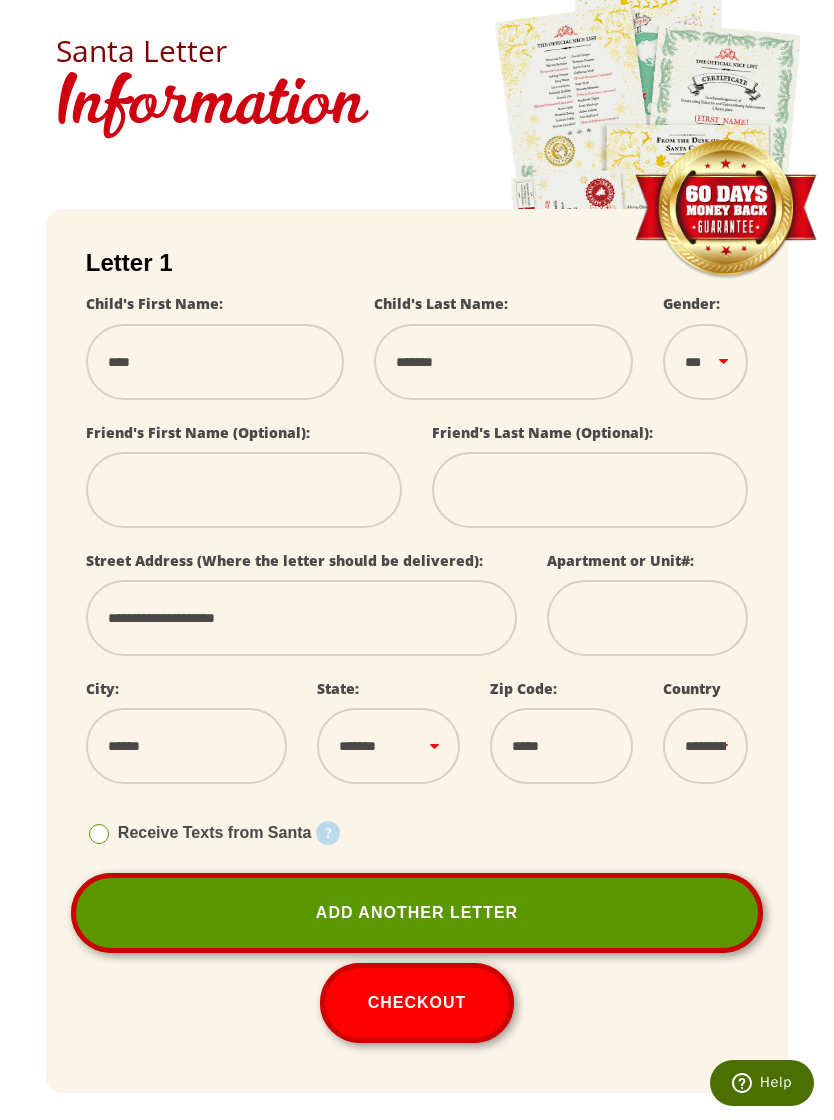 scroll, scrollTop: 0, scrollLeft: 0, axis: both 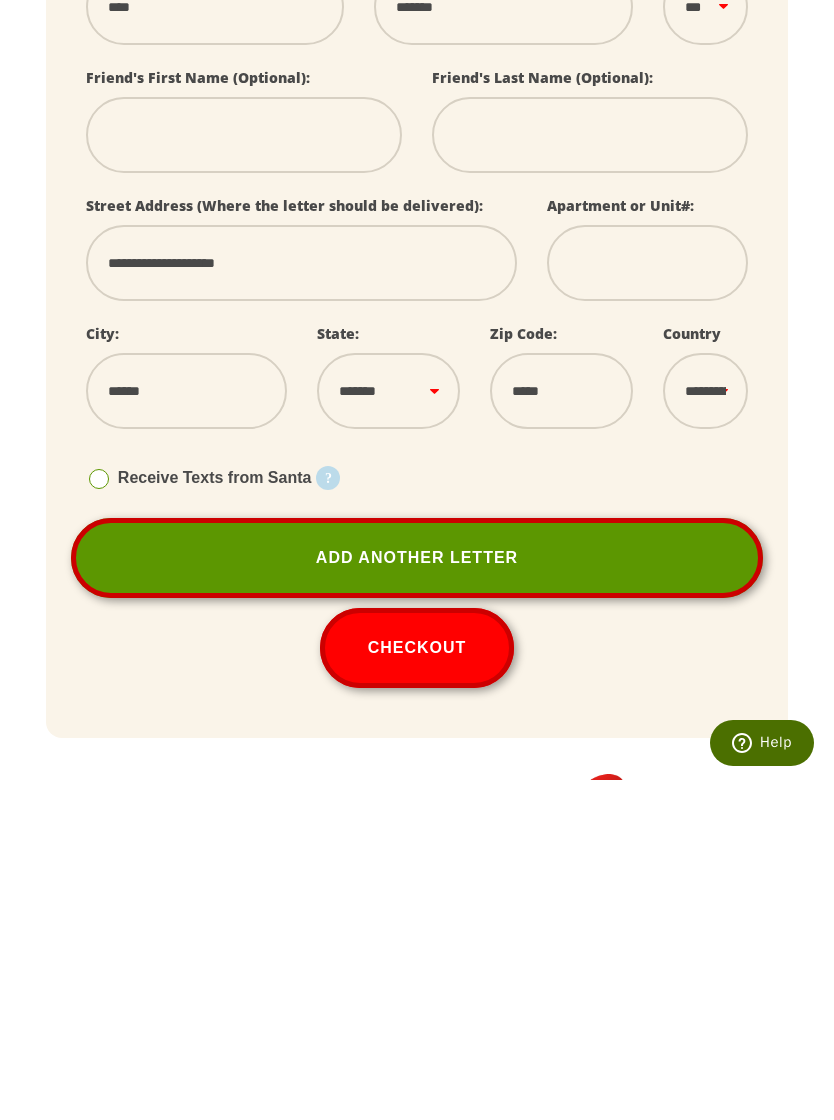 type on "*****" 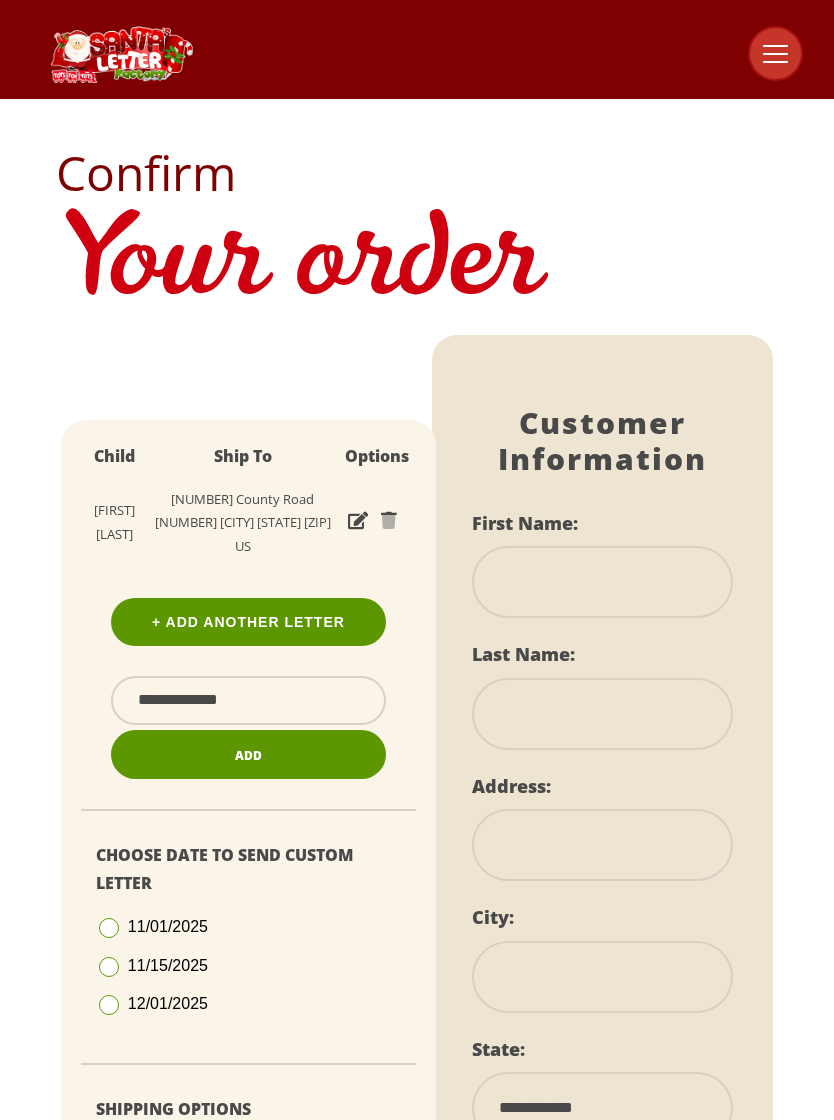 scroll, scrollTop: 0, scrollLeft: 0, axis: both 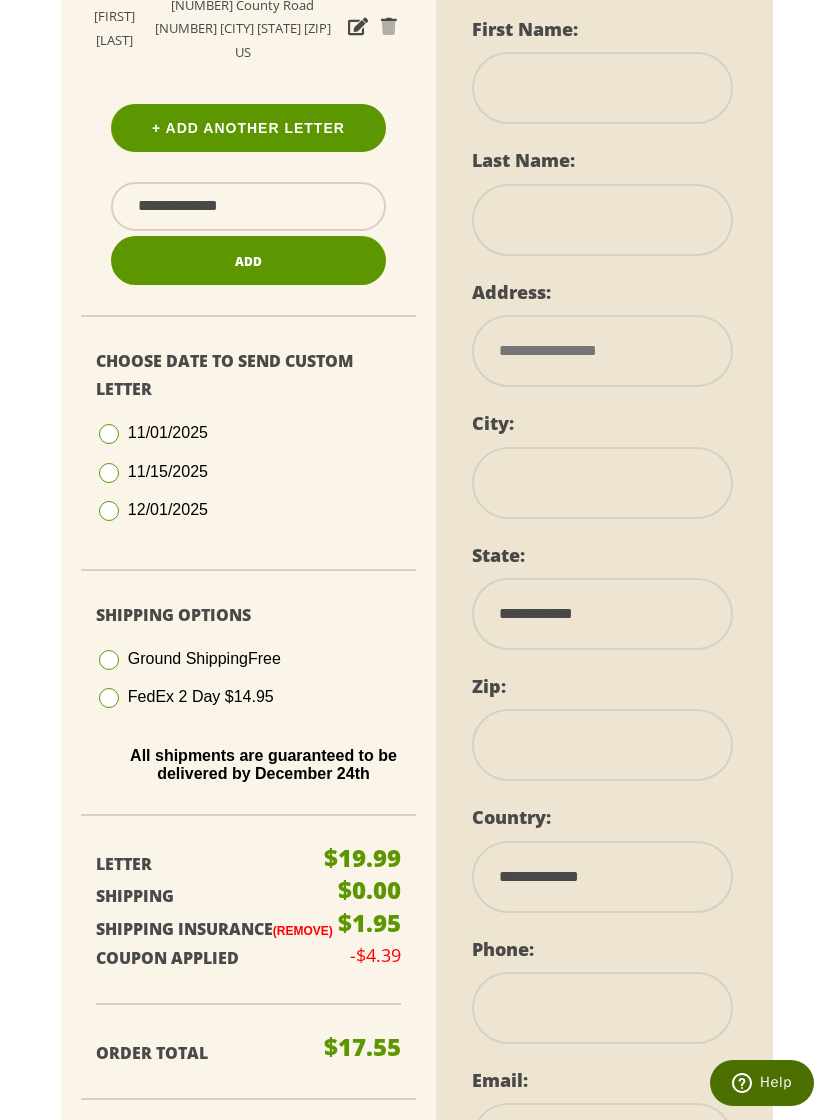 click at bounding box center [109, 511] 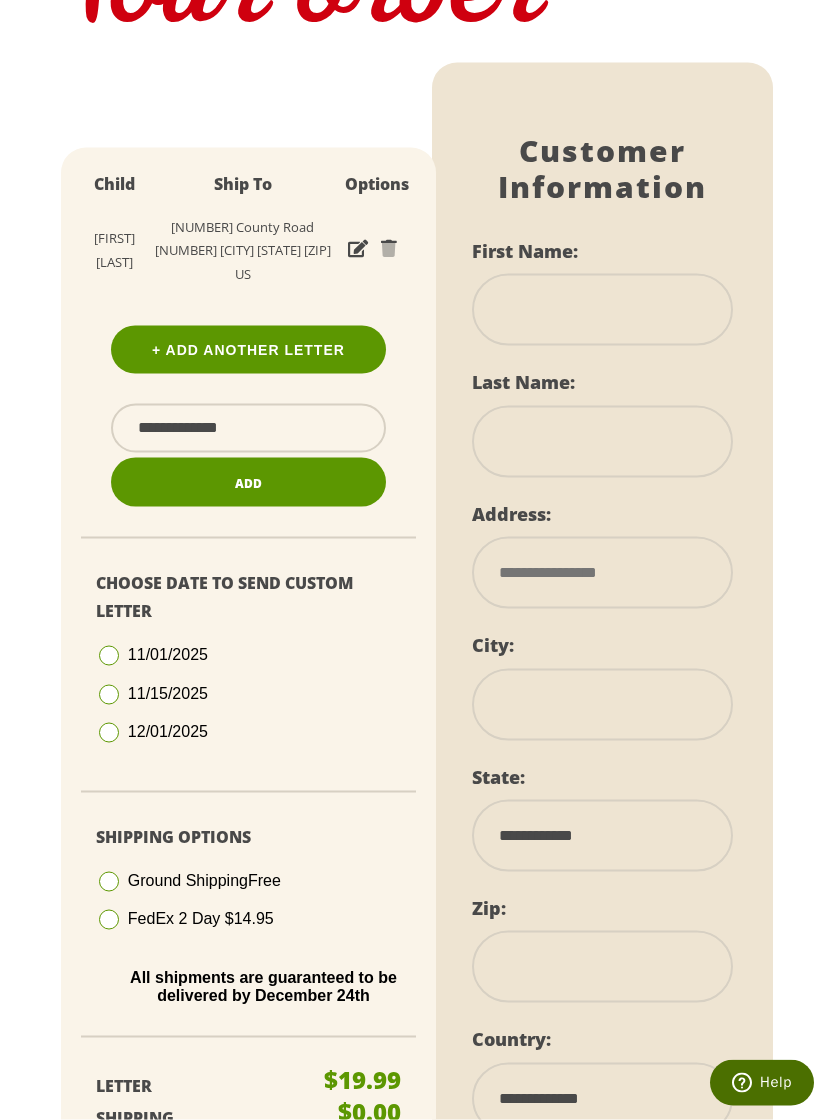 scroll, scrollTop: 253, scrollLeft: 0, axis: vertical 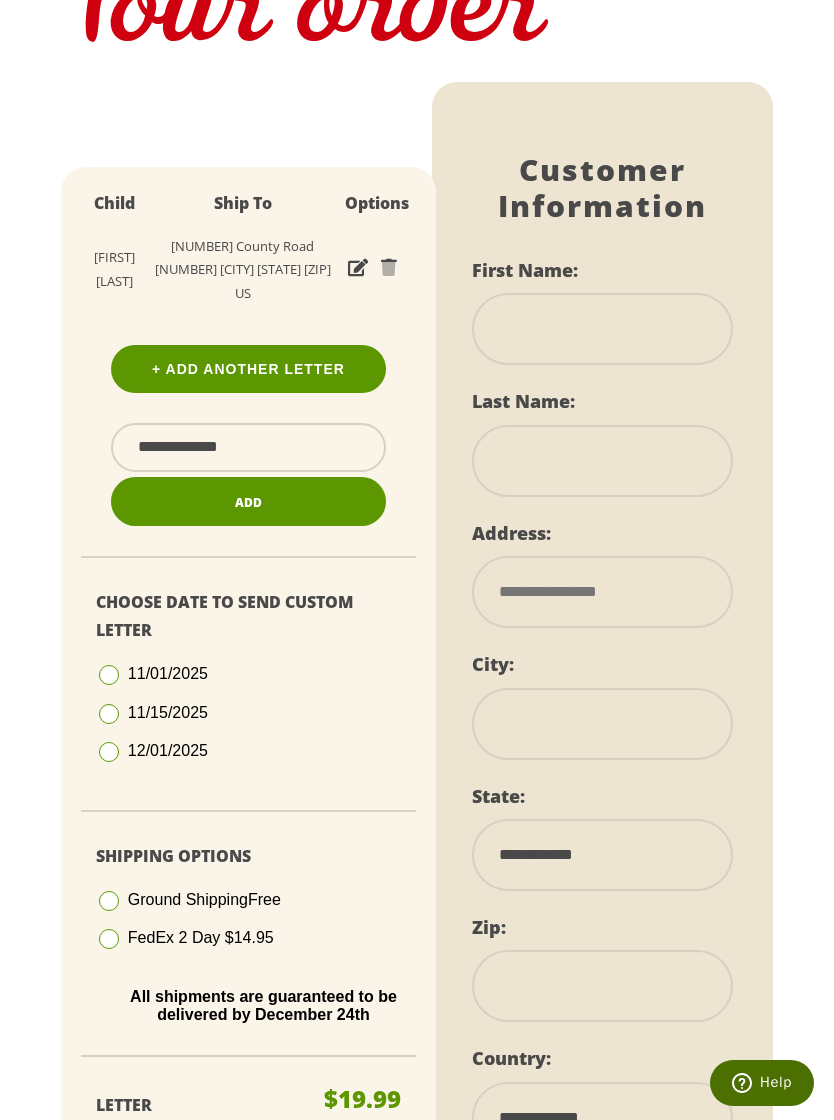 click at bounding box center (602, 329) 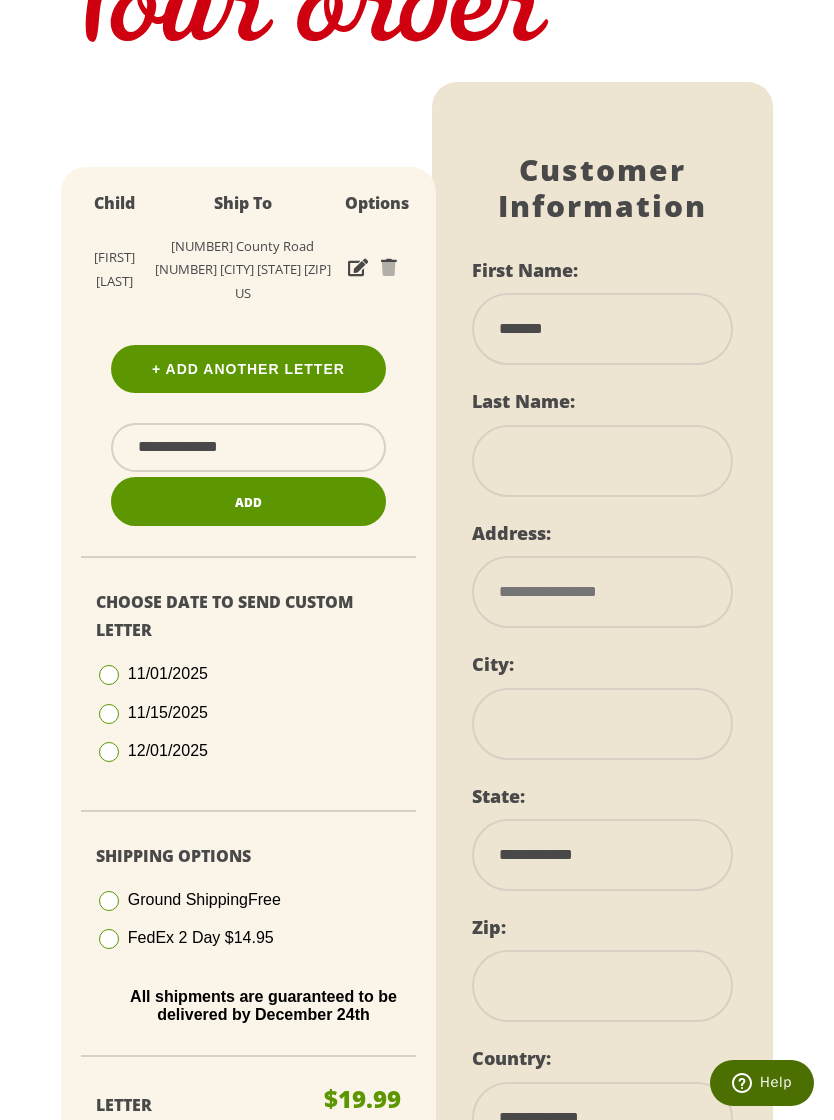 type on "******" 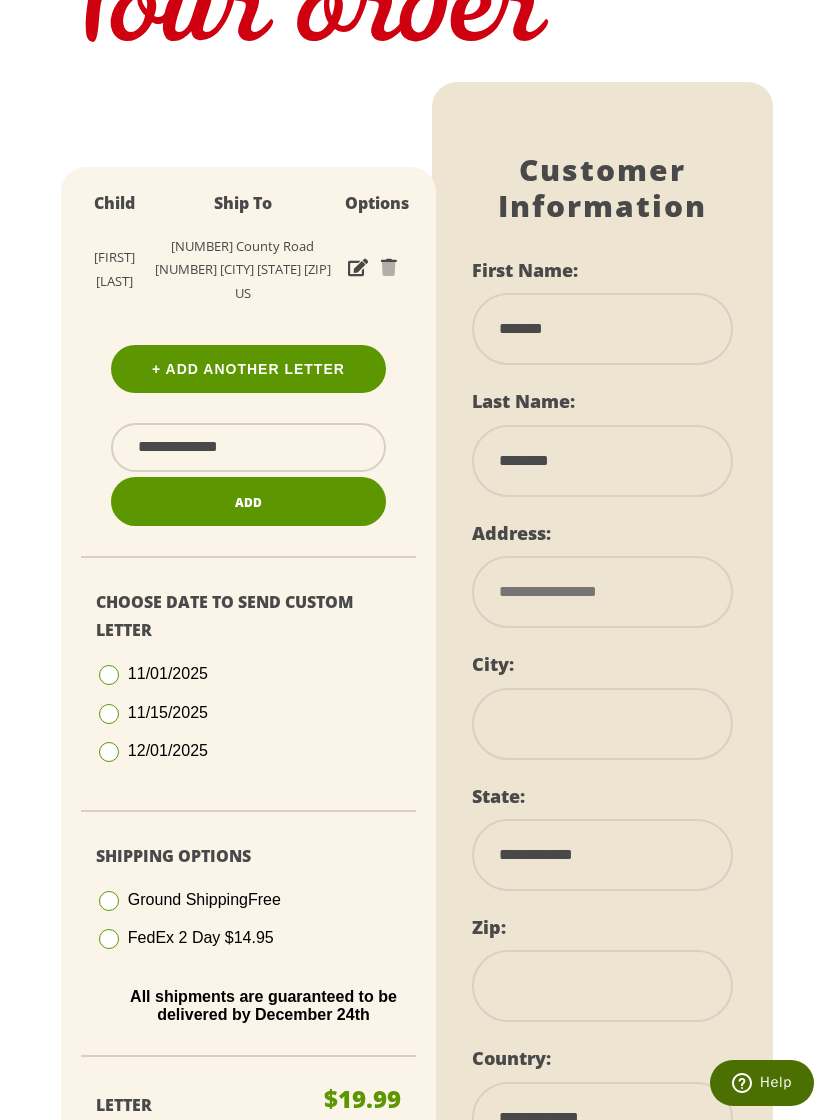 type on "********" 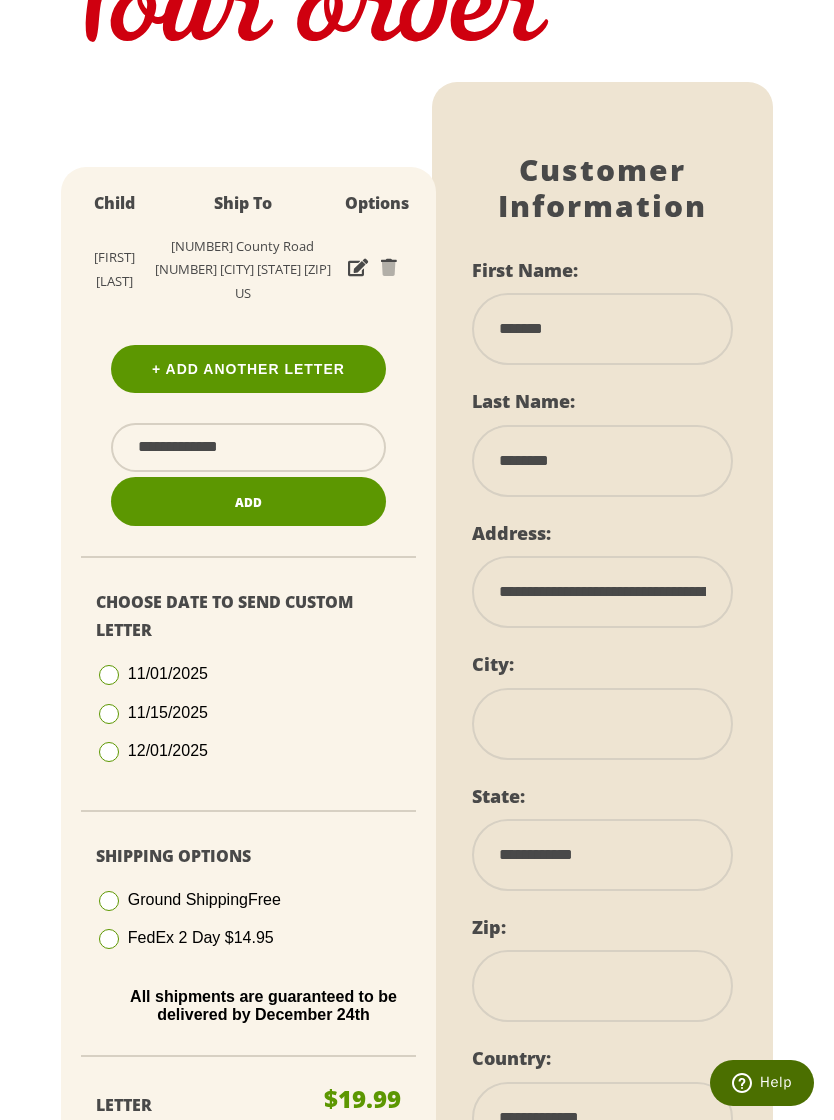 type on "**********" 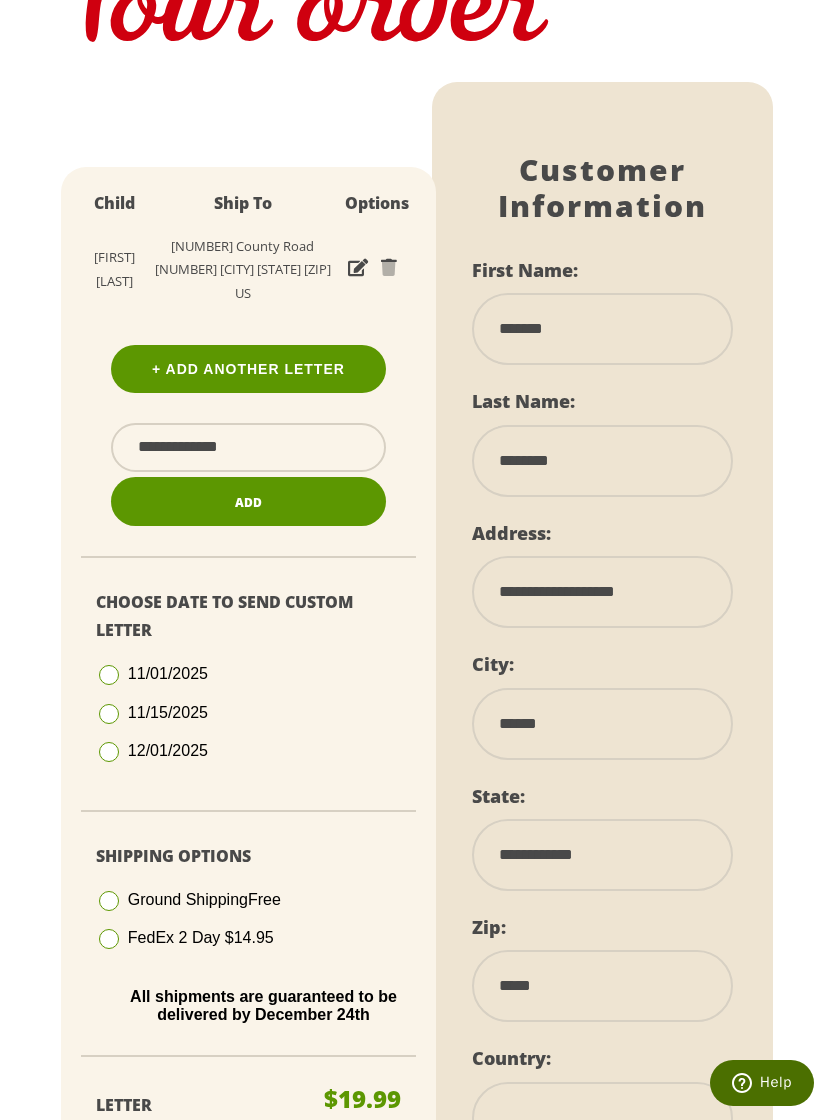click on "**********" at bounding box center (602, 592) 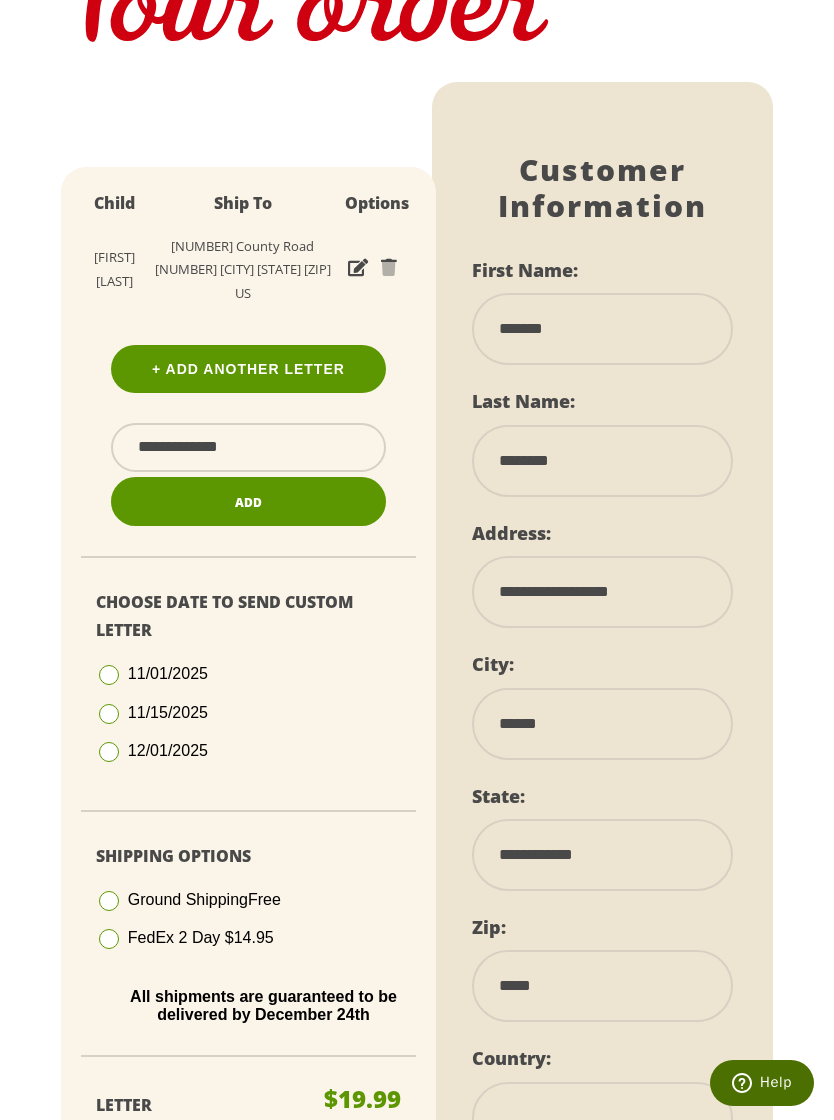 select 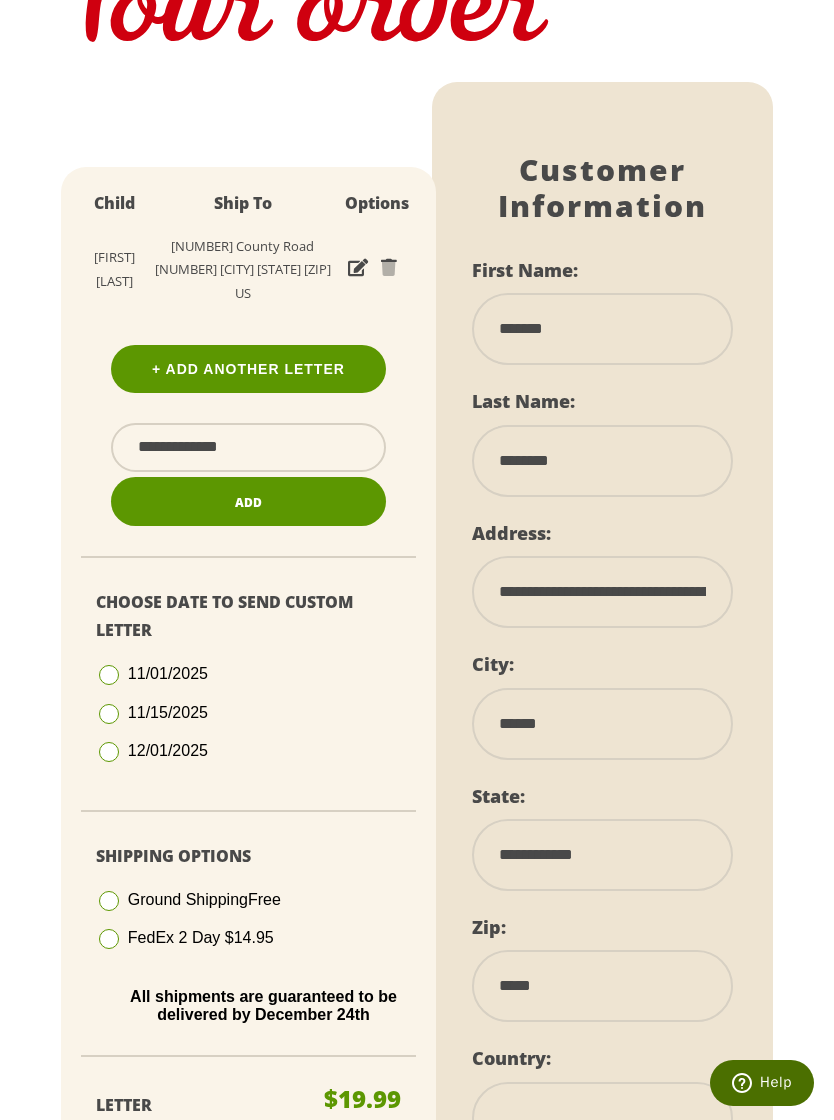 type on "**********" 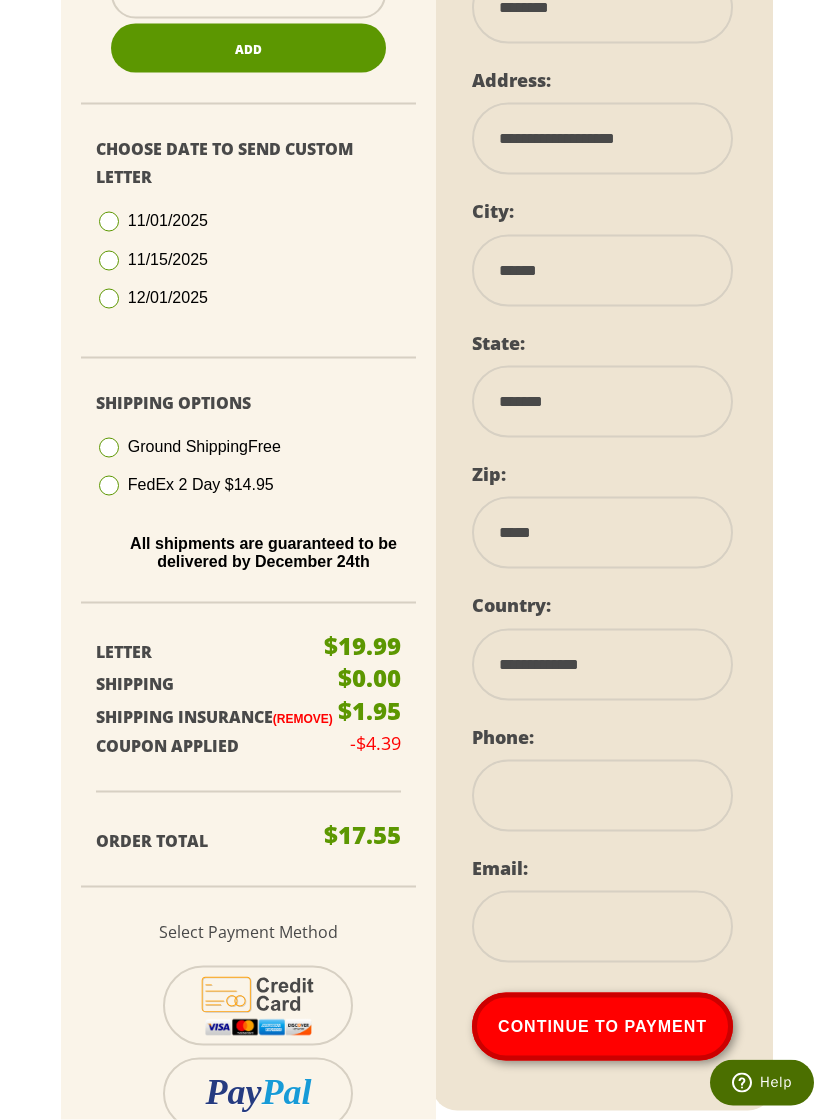 scroll, scrollTop: 708, scrollLeft: 0, axis: vertical 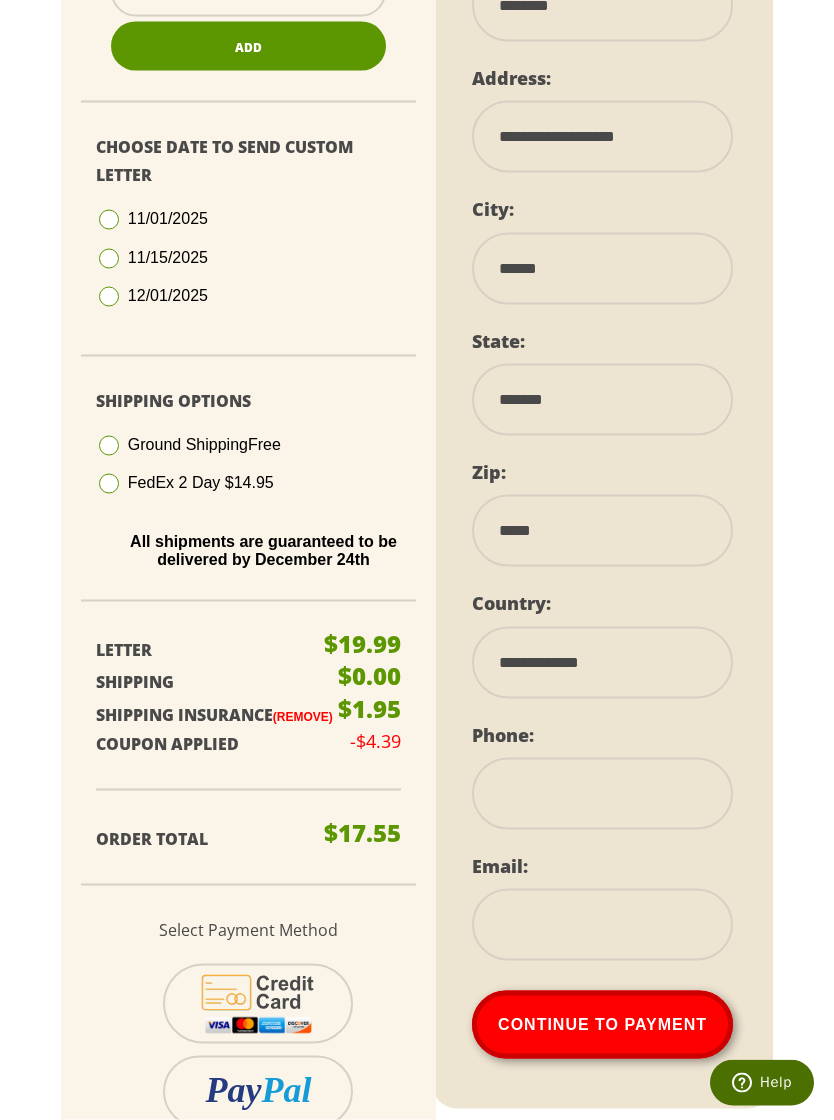 click at bounding box center (602, 794) 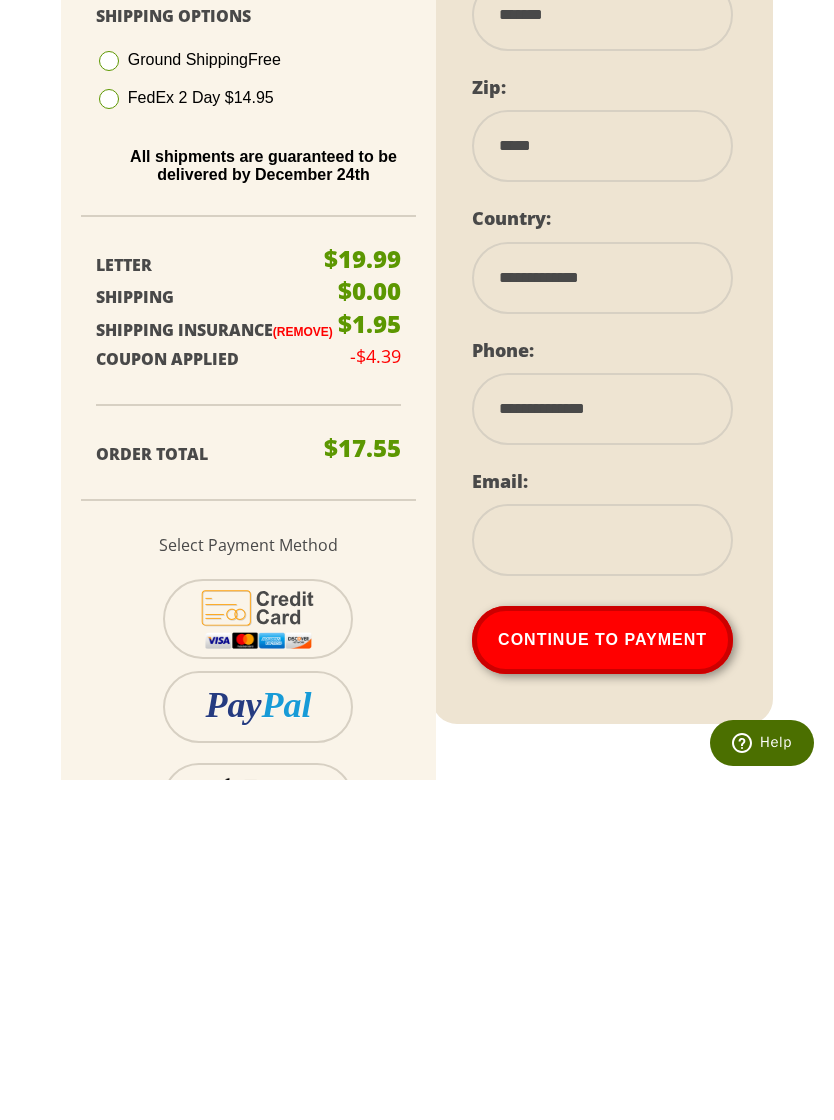 type on "**********" 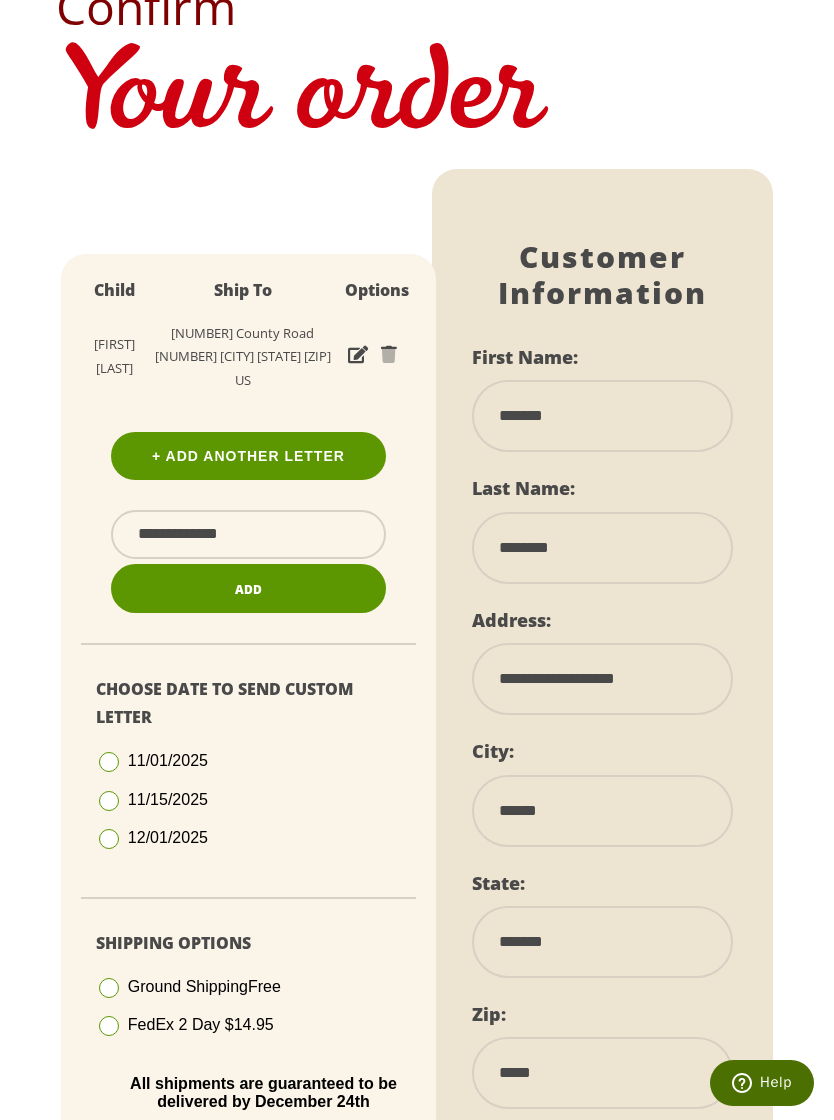 scroll, scrollTop: 165, scrollLeft: 0, axis: vertical 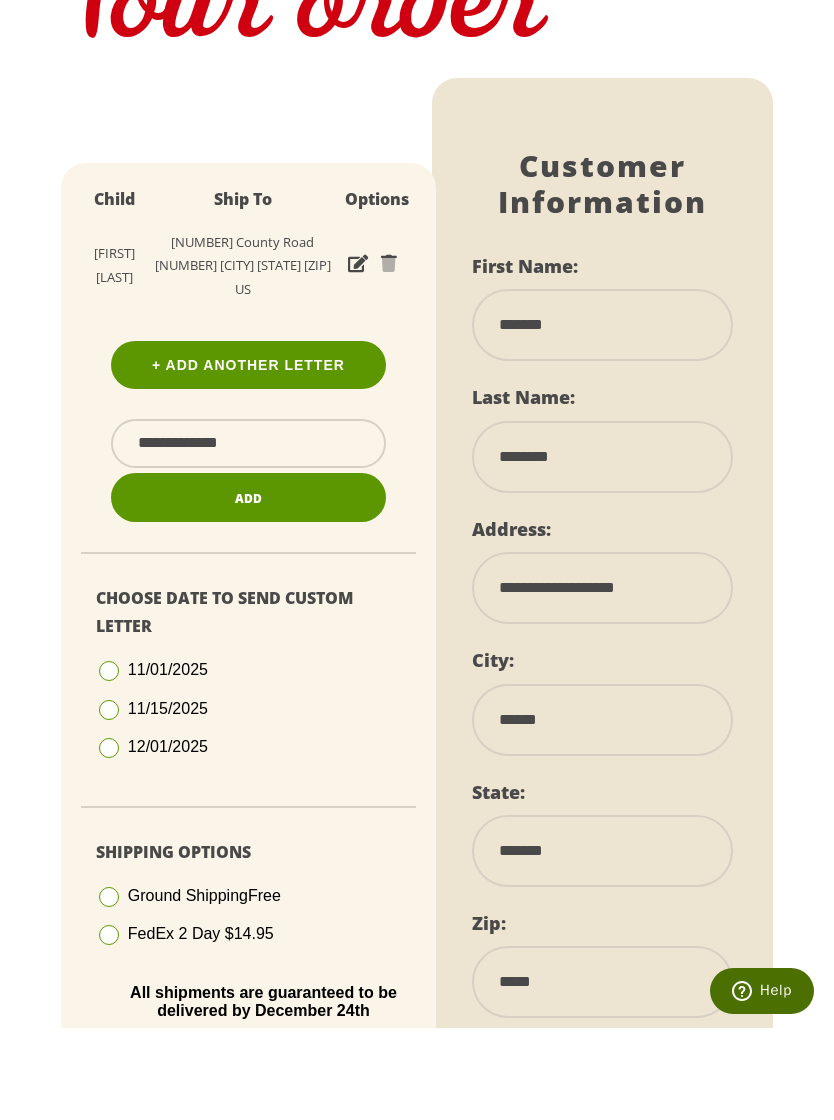 type on "**********" 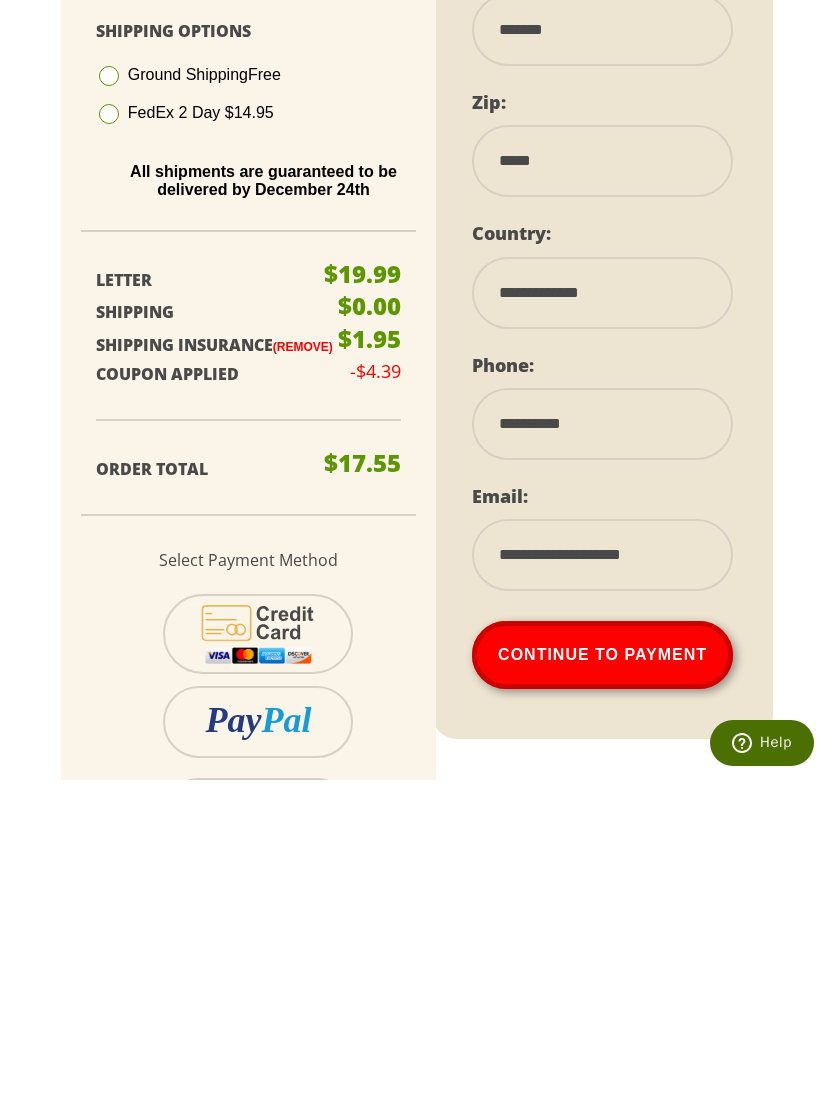 scroll, scrollTop: 743, scrollLeft: 0, axis: vertical 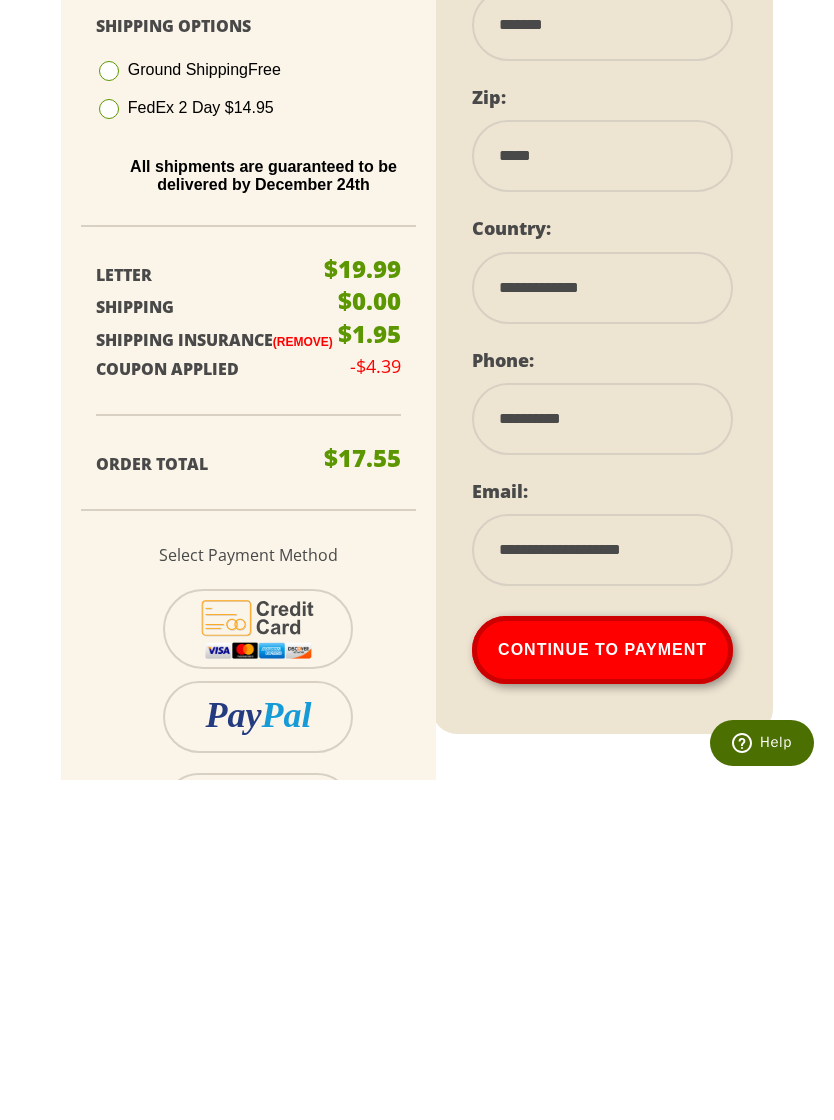 click on "Continue To Payment" at bounding box center (602, 990) 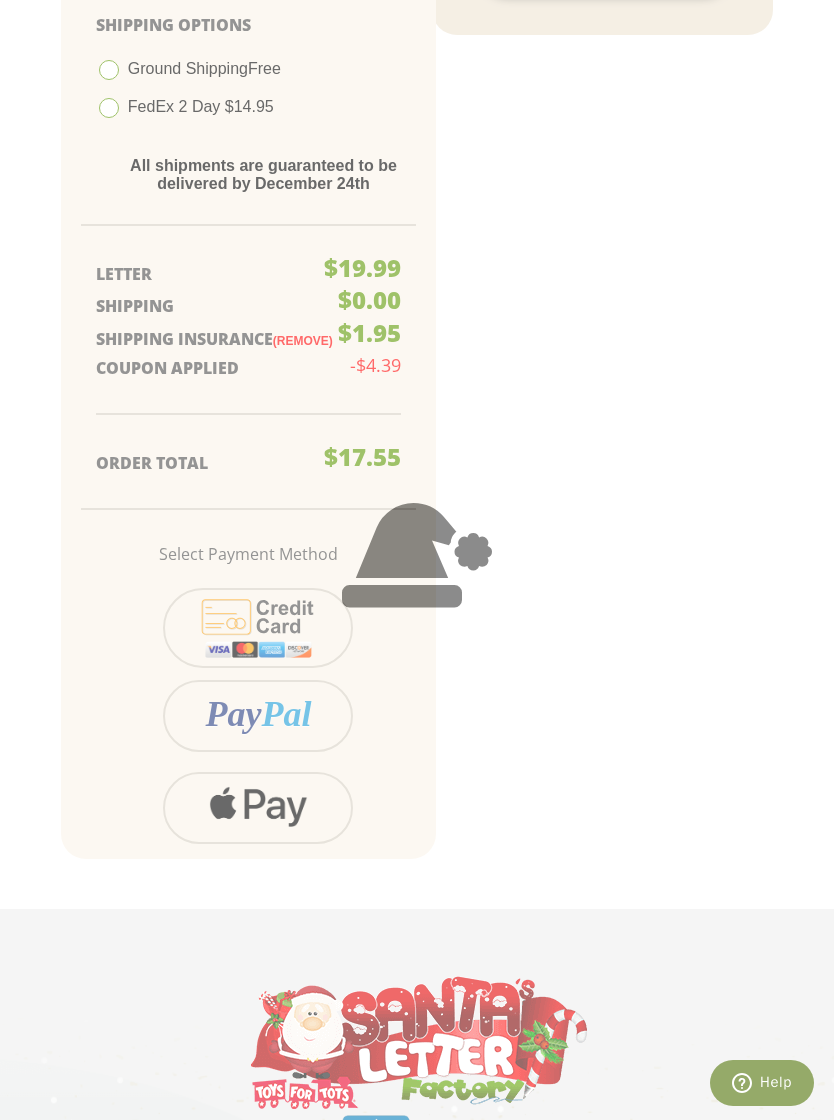 scroll, scrollTop: 507, scrollLeft: 0, axis: vertical 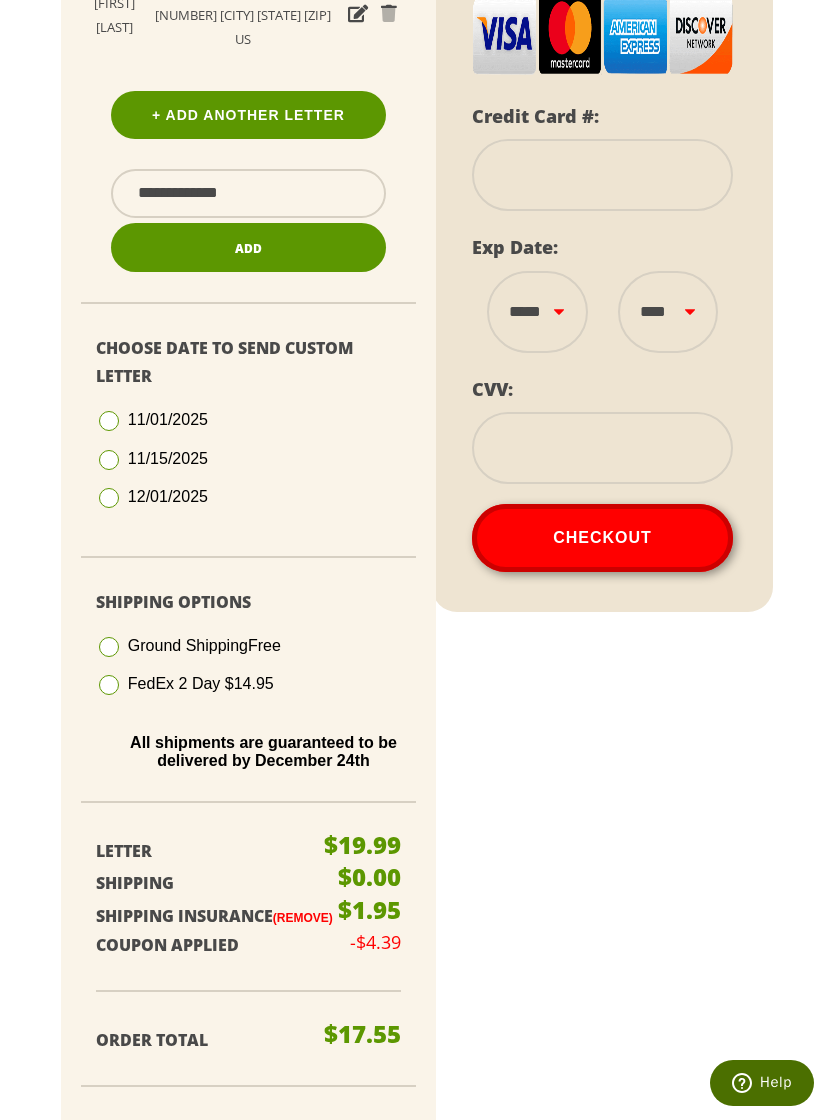 click at bounding box center (602, 175) 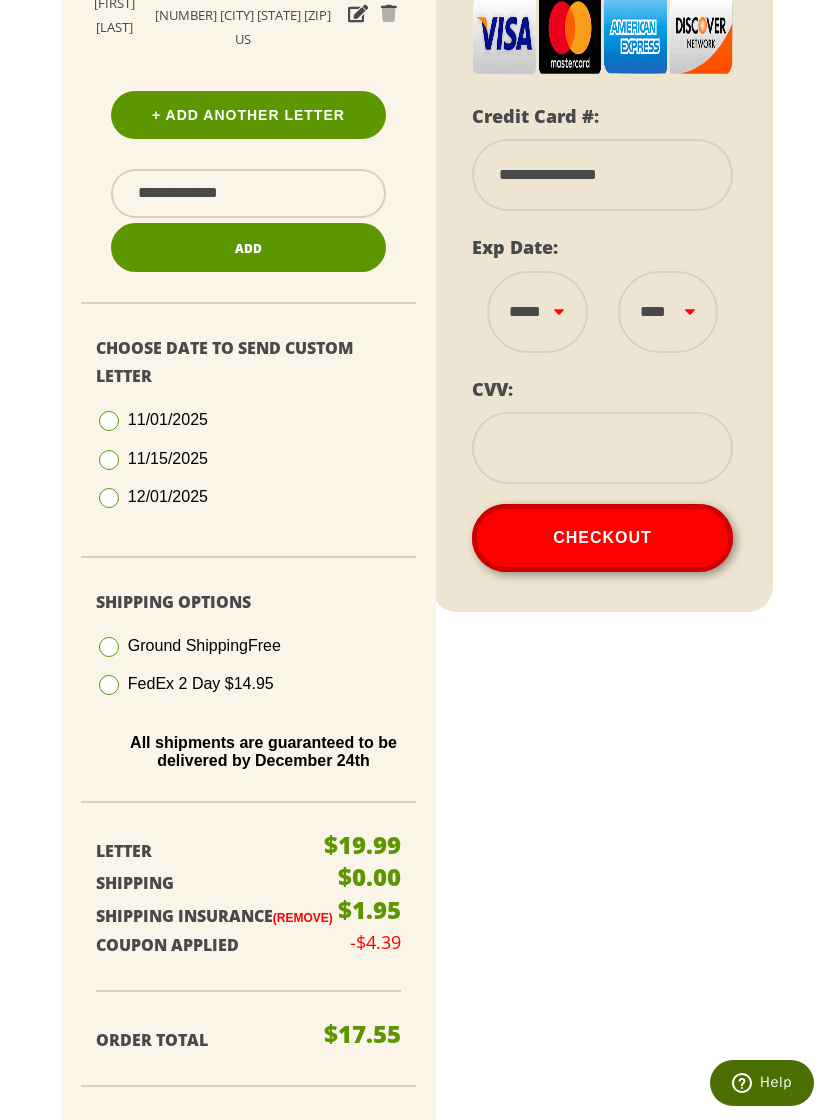 type on "**********" 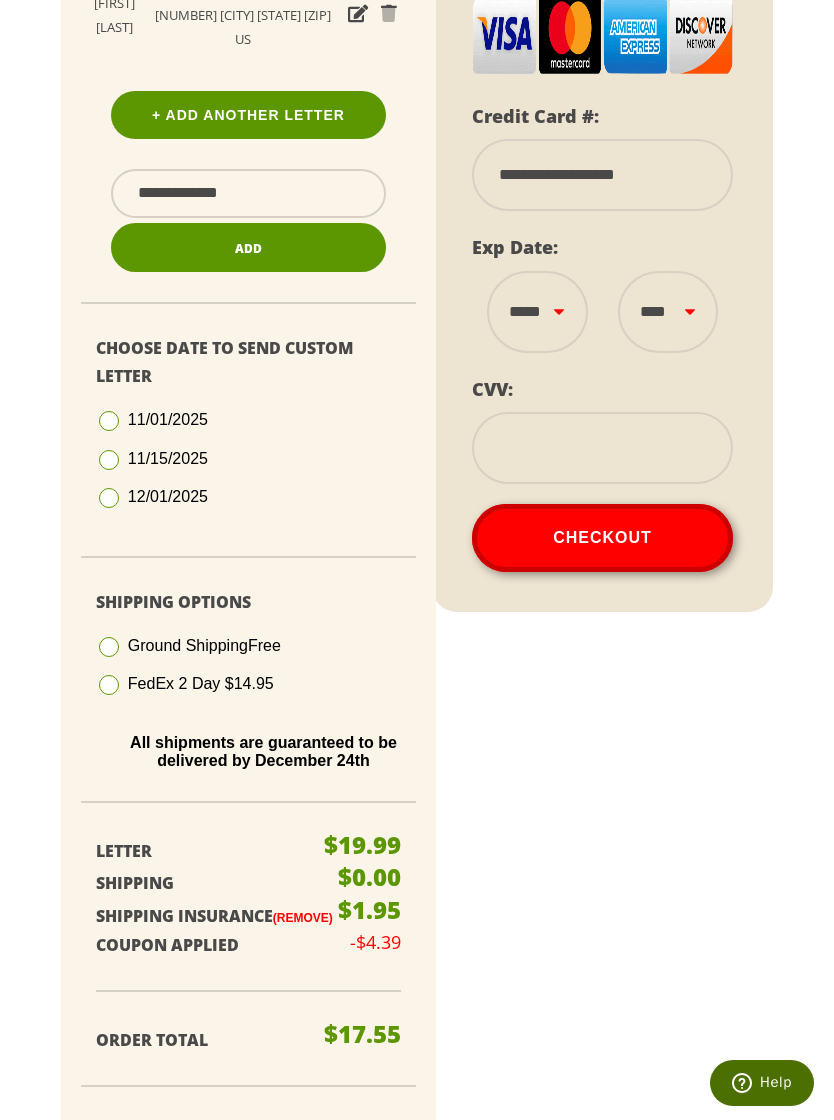 type on "***" 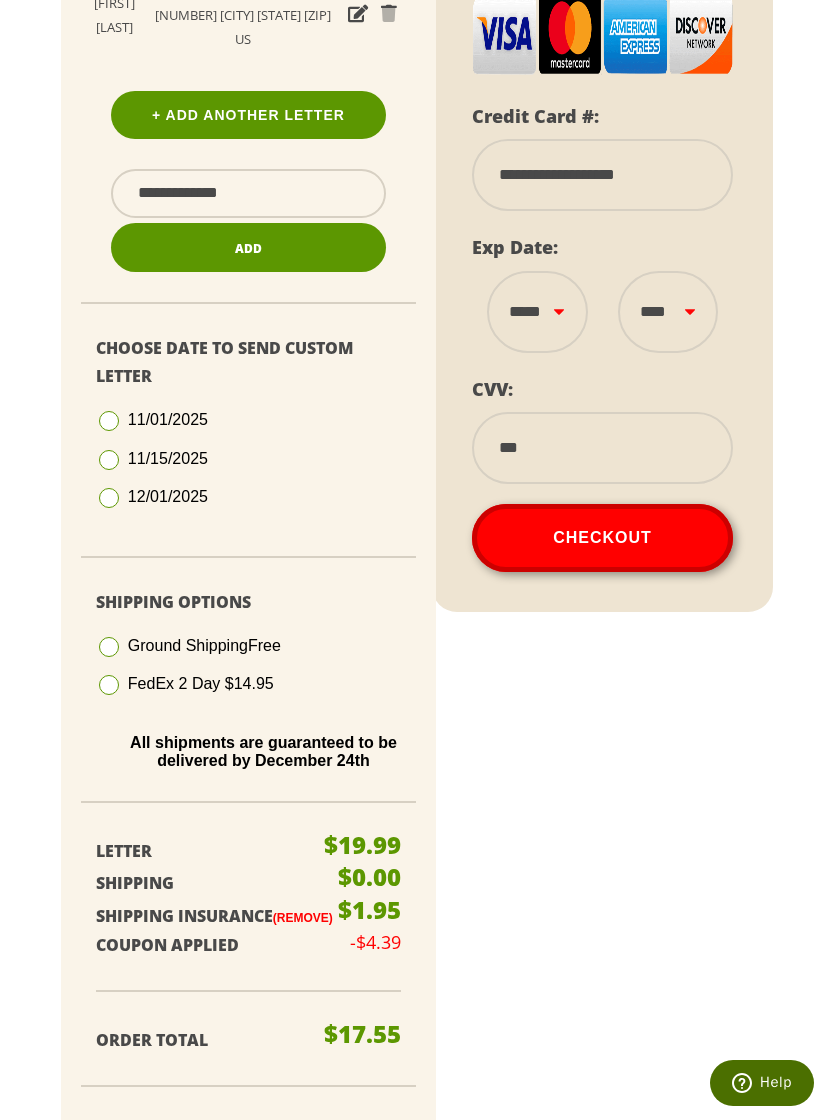 click on "**********" at bounding box center [537, 312] 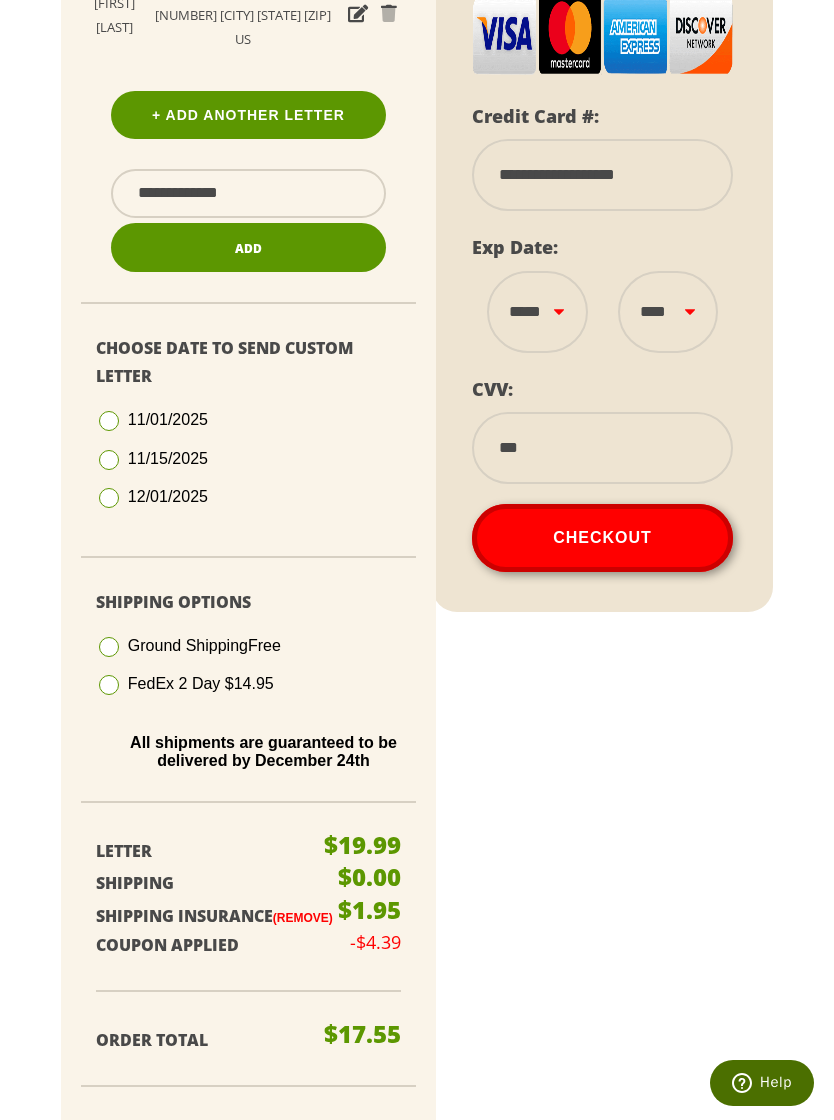 select on "**" 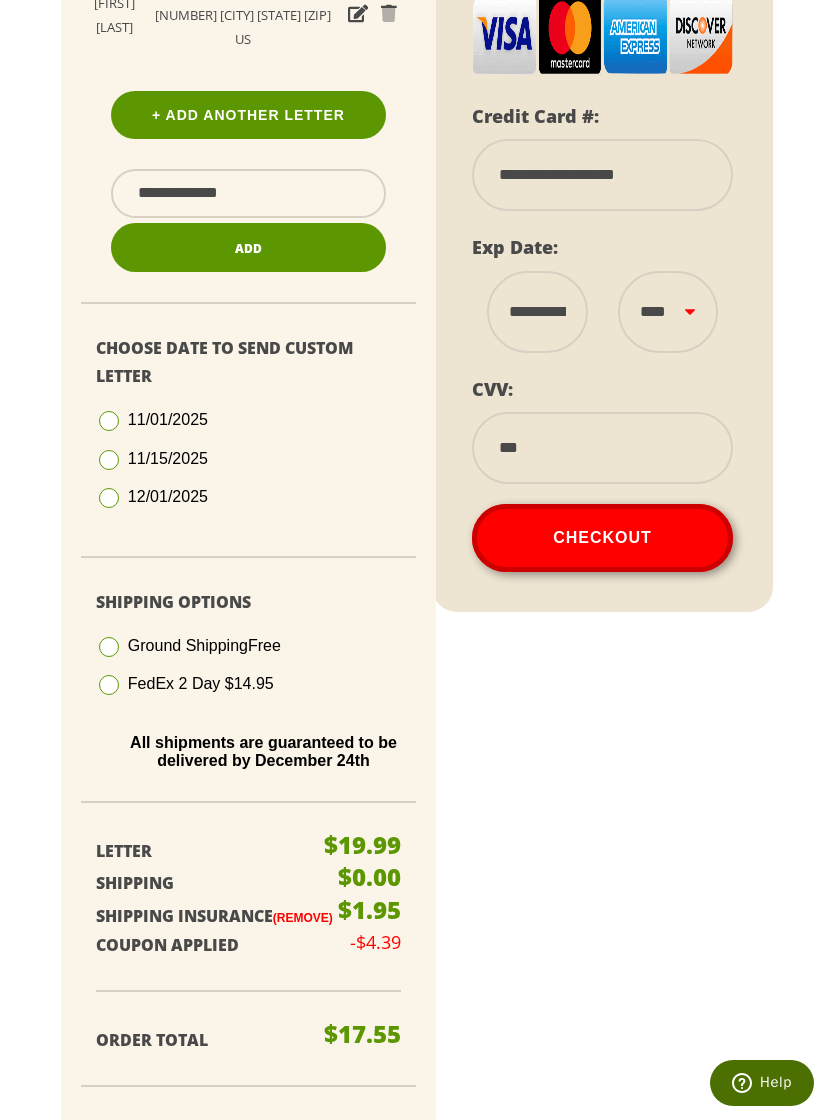 click on "****   ****   ****   ****   ****   ****   ****   ****   ****   ****   ****   ****   ****" at bounding box center [668, 312] 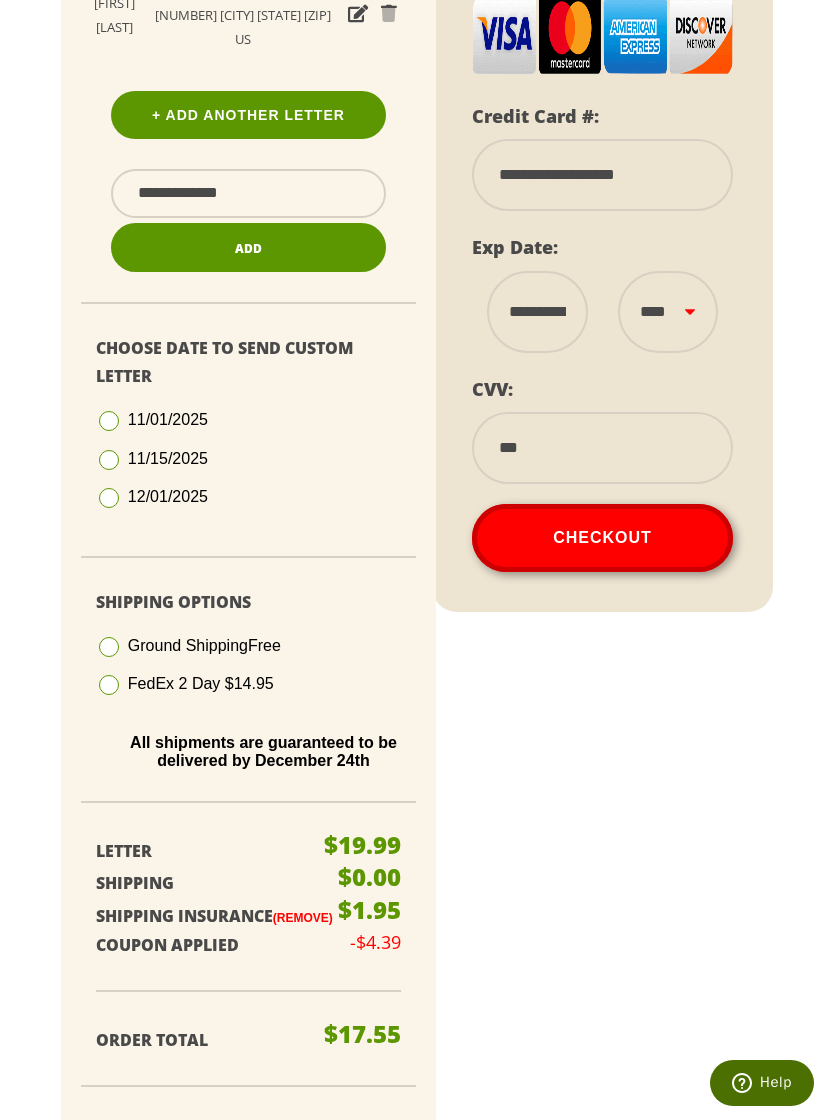 select on "****" 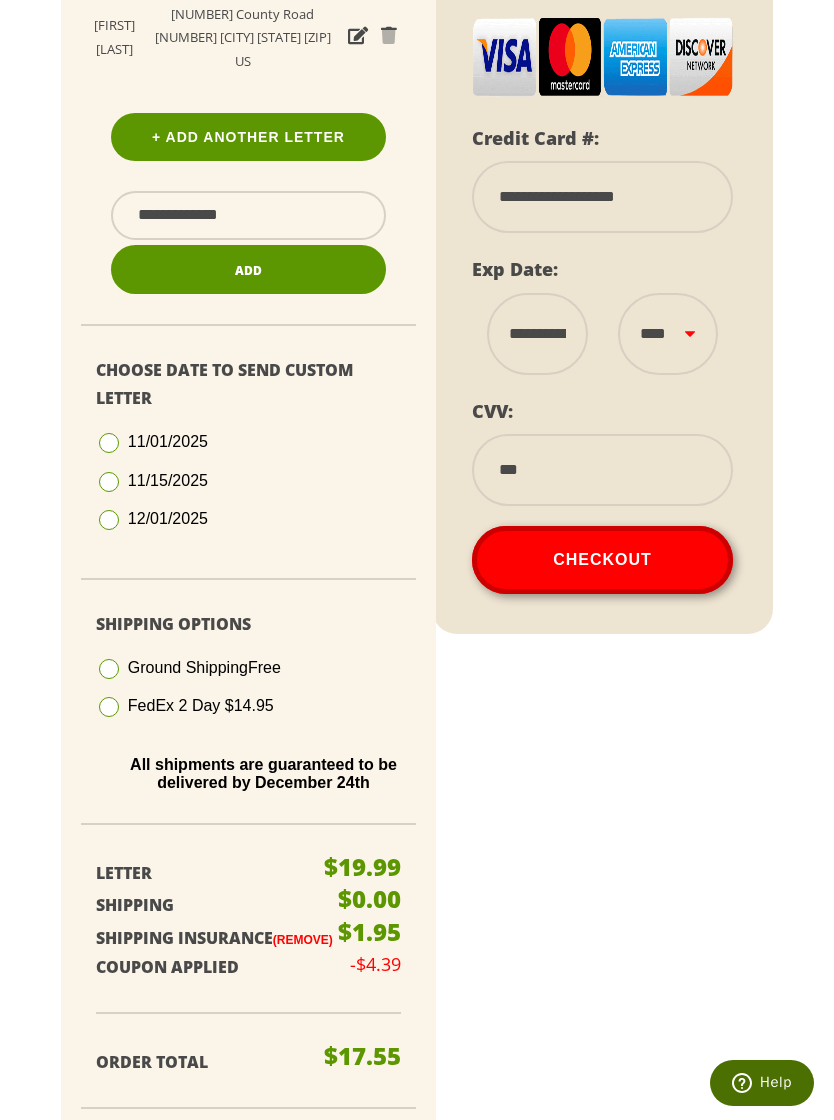 scroll, scrollTop: 486, scrollLeft: 0, axis: vertical 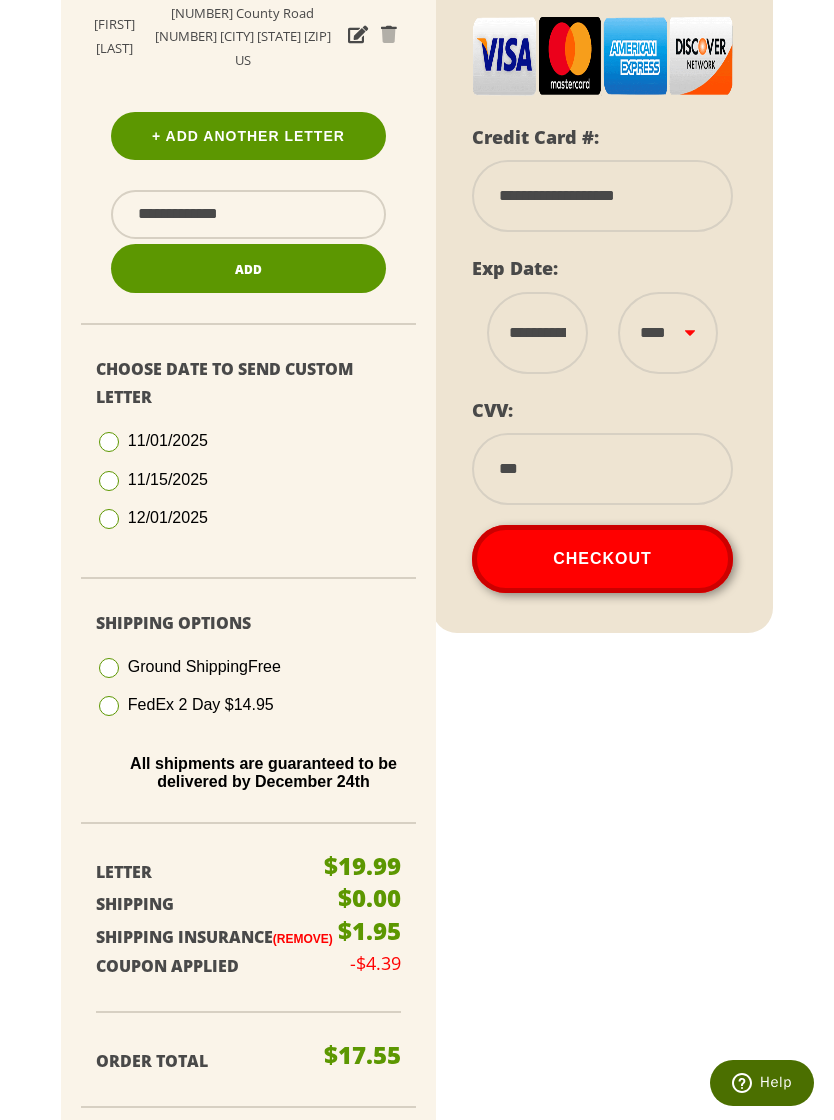 click on "Checkout" at bounding box center (602, 559) 